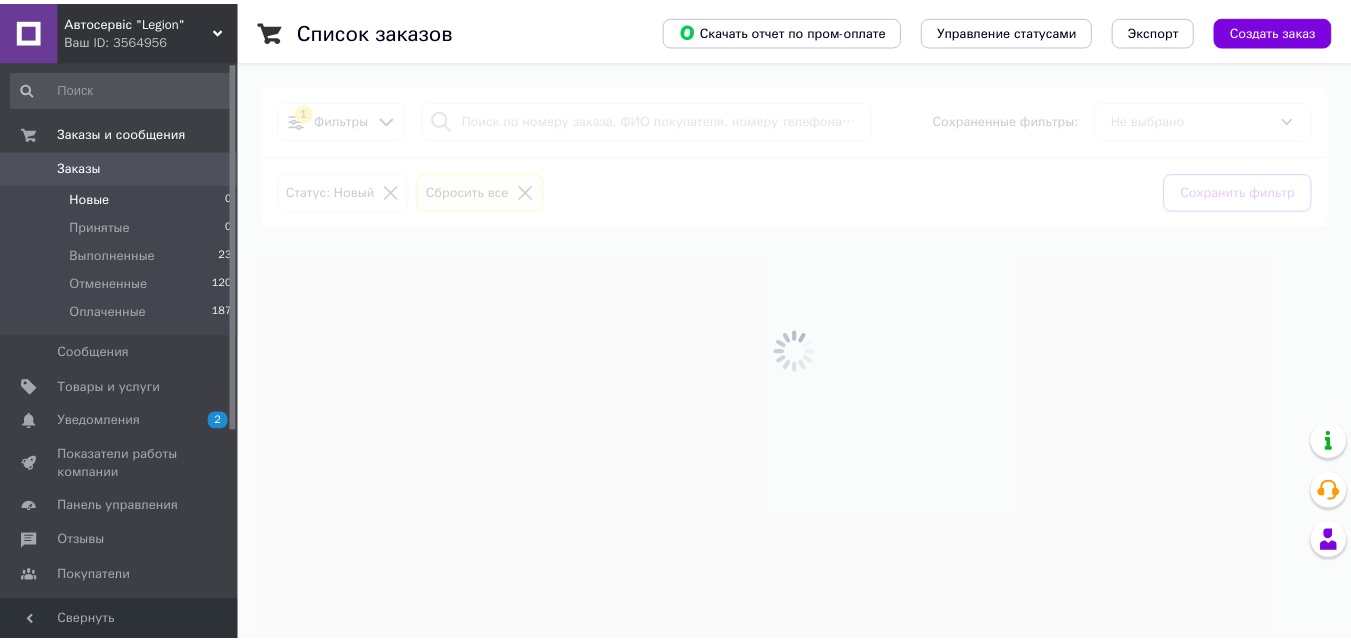 scroll, scrollTop: 0, scrollLeft: 0, axis: both 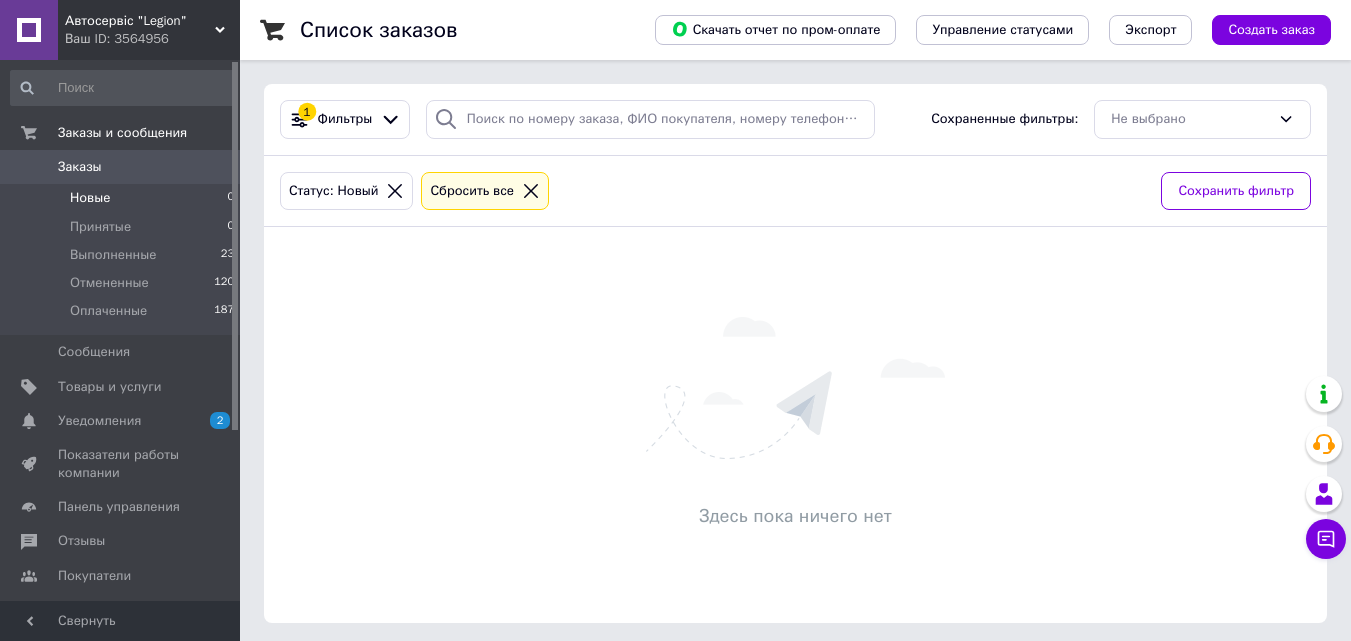click on "Новые 0" at bounding box center (123, 198) 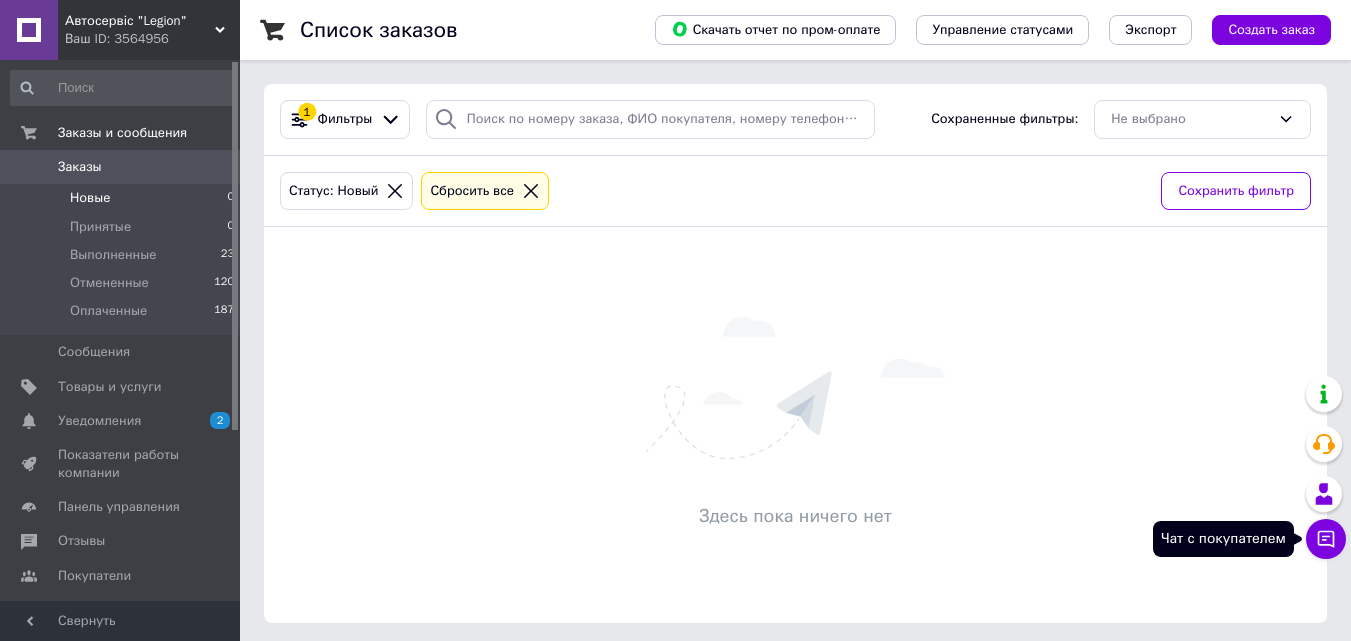 click 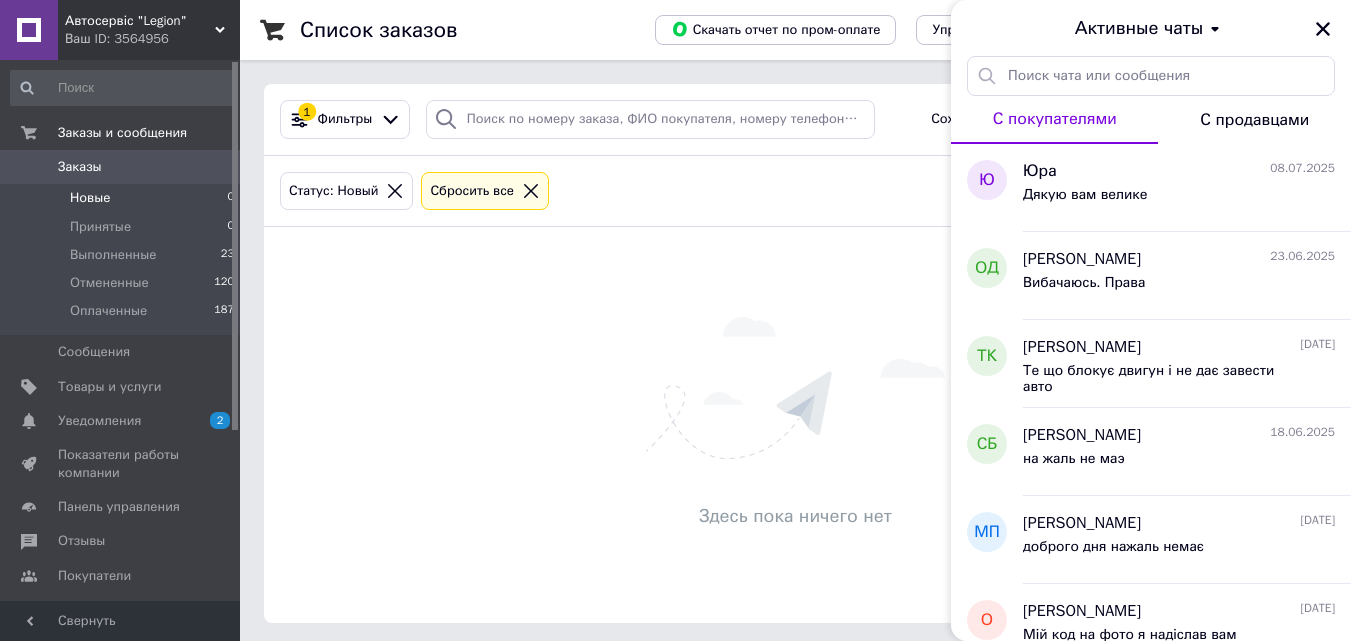 click at bounding box center (795, 388) 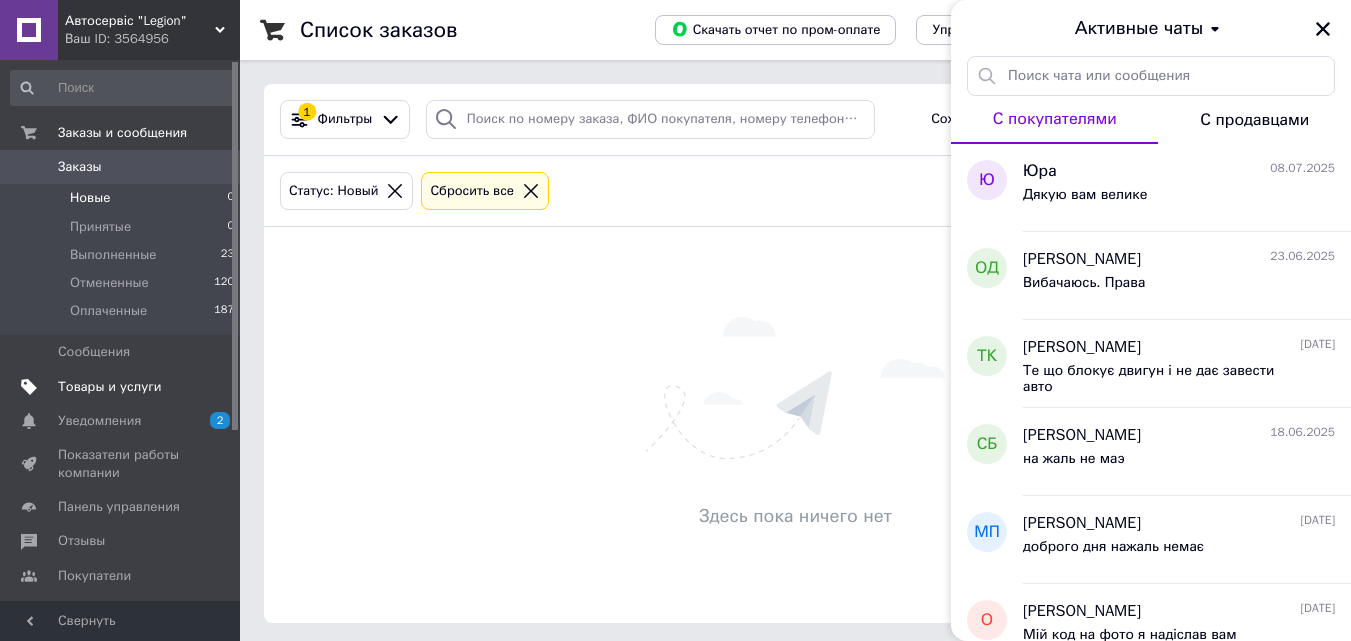 click on "Товары и услуги" at bounding box center [110, 387] 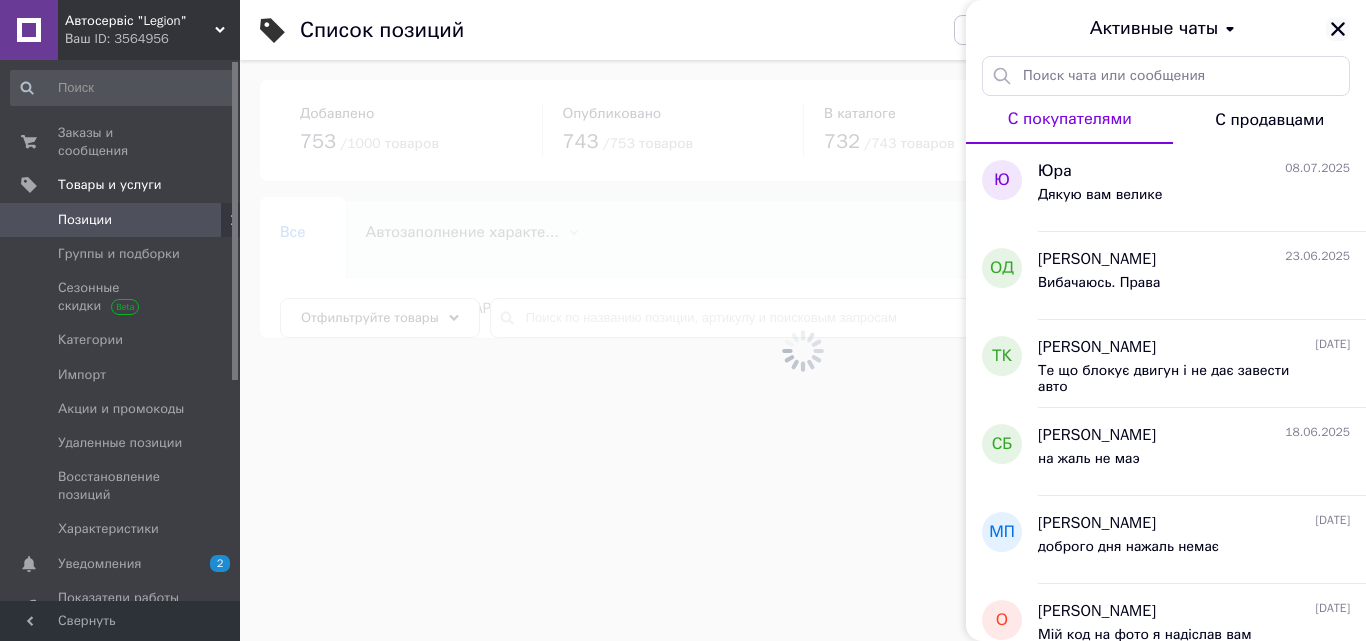 click 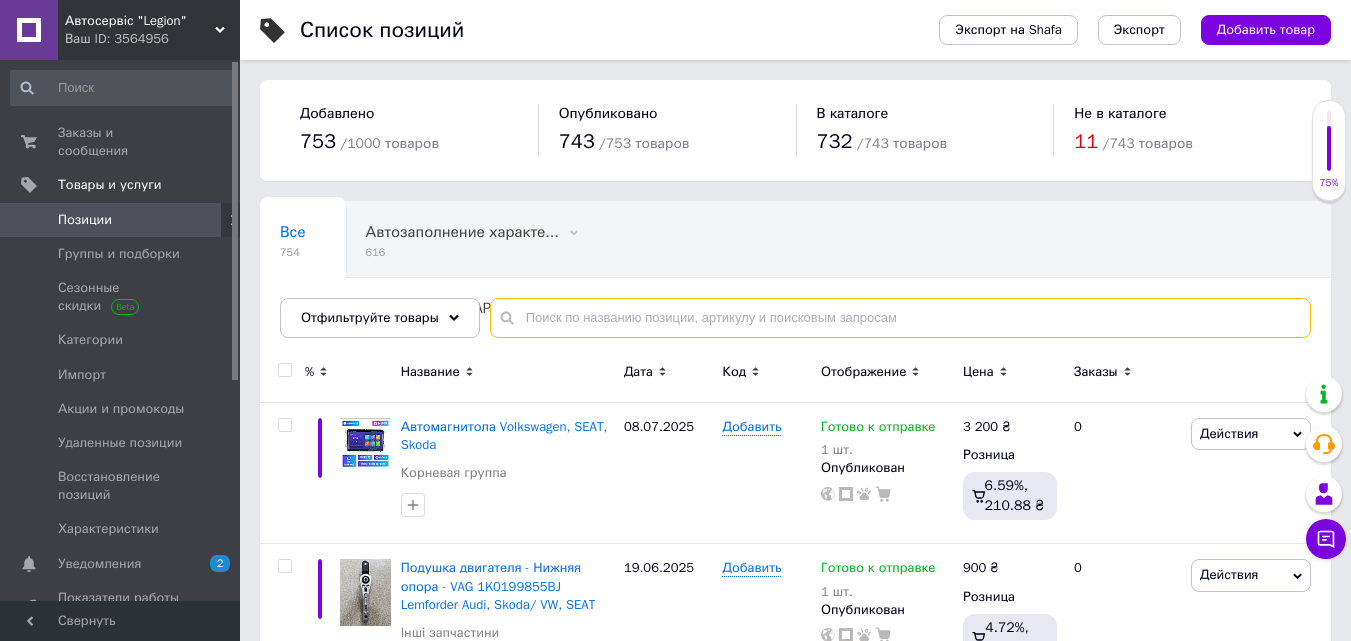 click at bounding box center (900, 318) 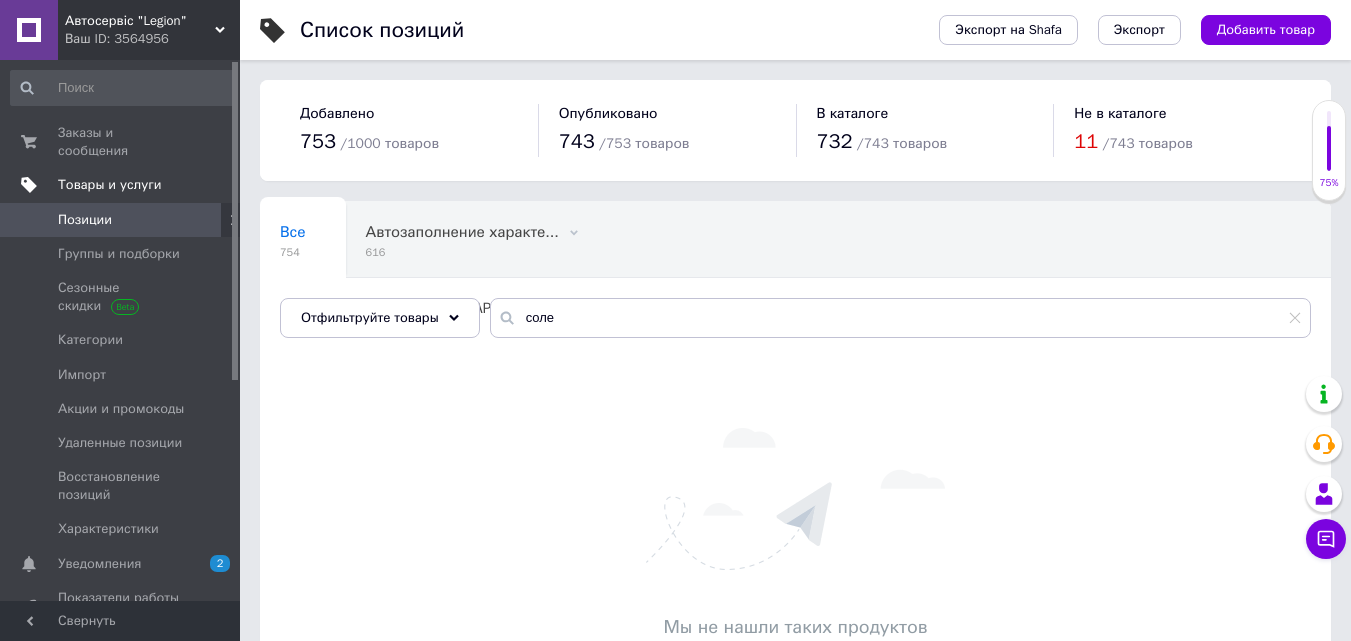 click on "Товары и услуги" at bounding box center [110, 185] 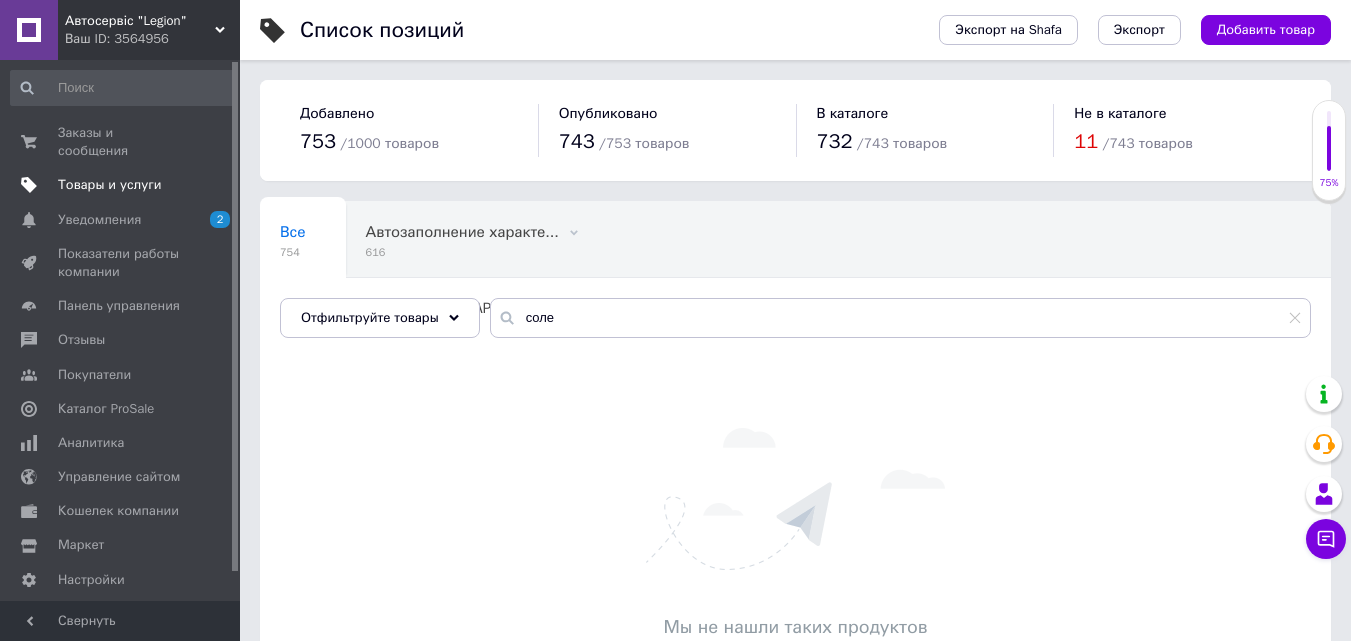 click on "Товары и услуги" at bounding box center (110, 185) 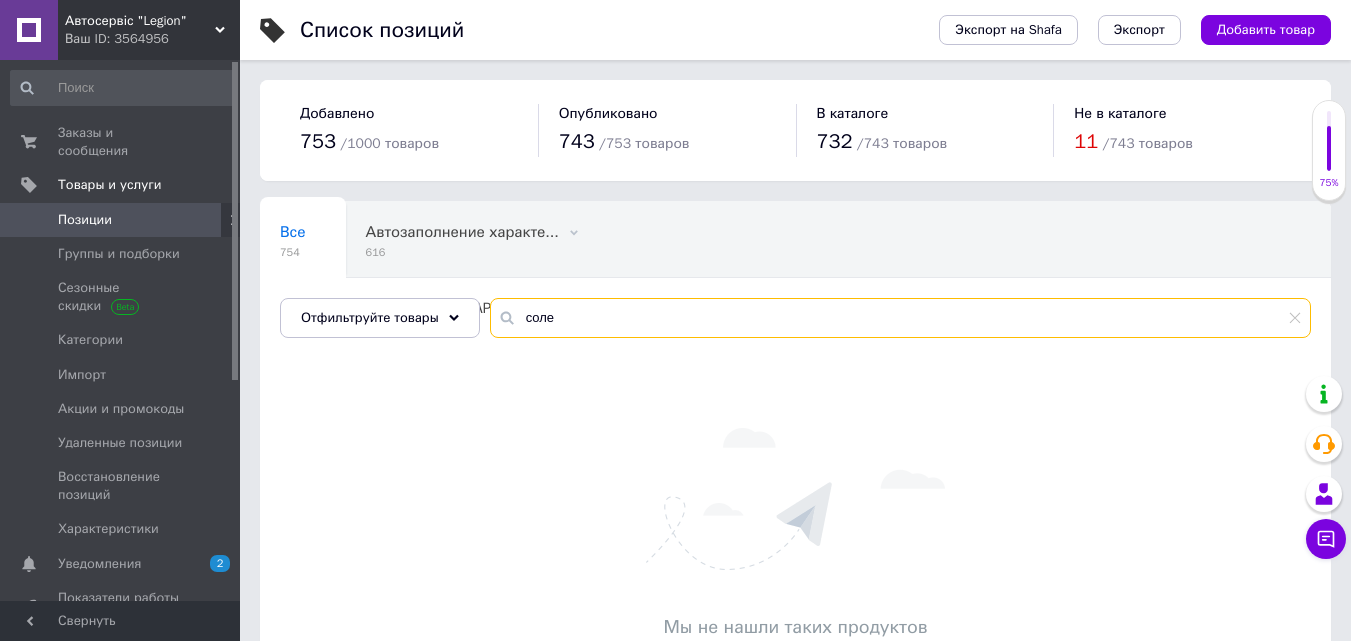 click on "соле" at bounding box center [900, 318] 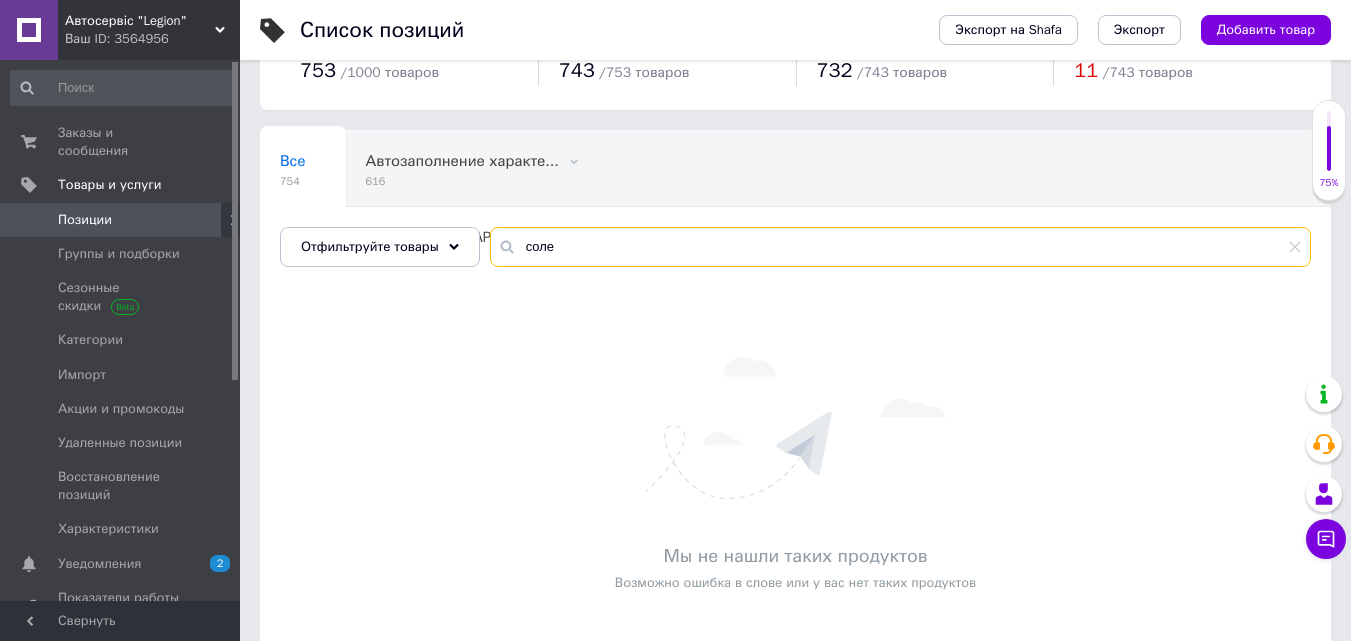 scroll, scrollTop: 100, scrollLeft: 0, axis: vertical 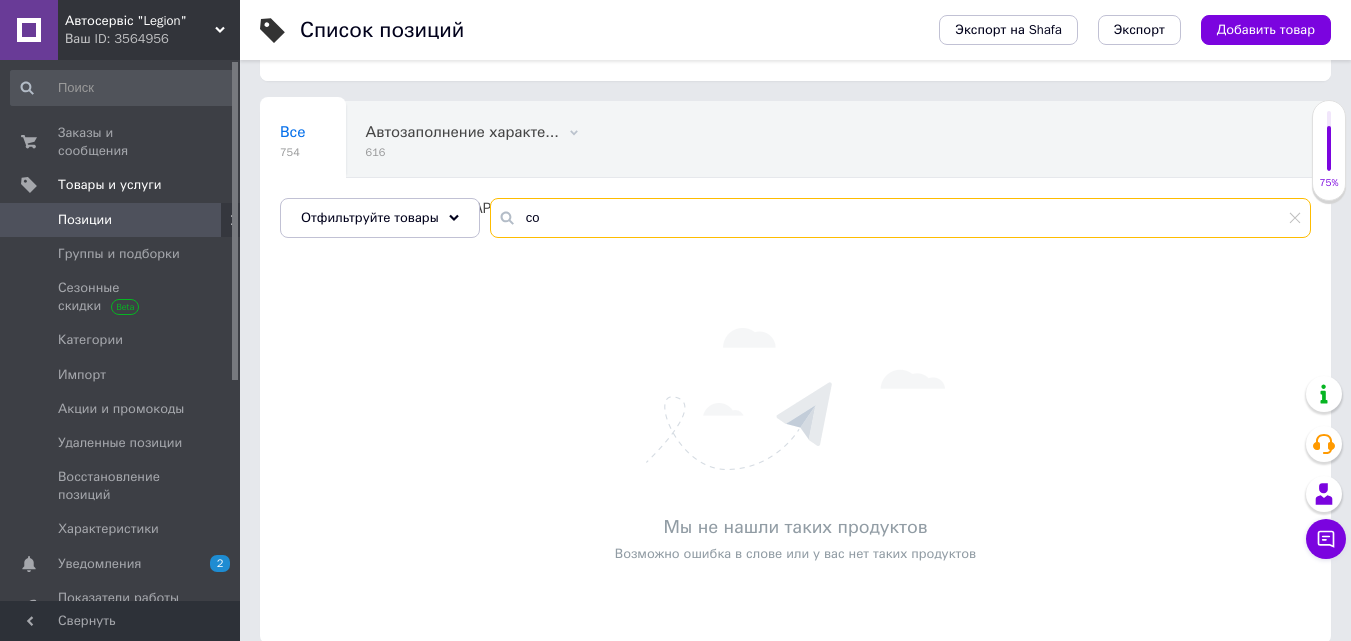 type on "с" 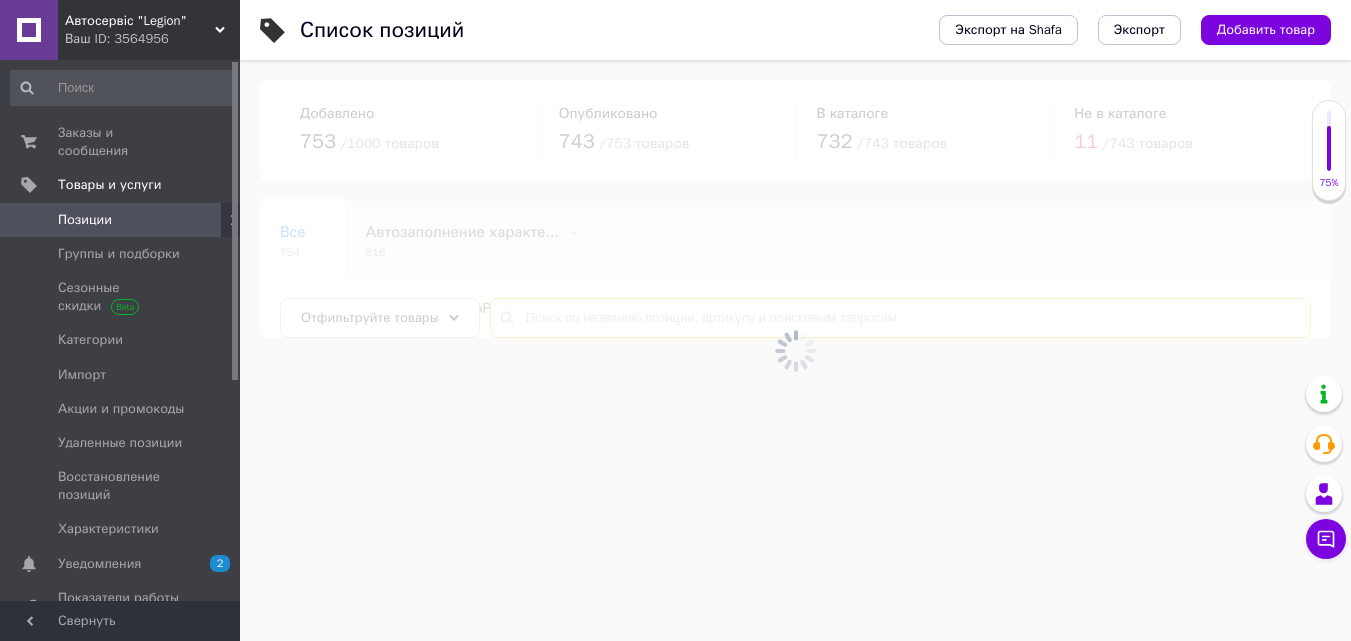 scroll, scrollTop: 0, scrollLeft: 0, axis: both 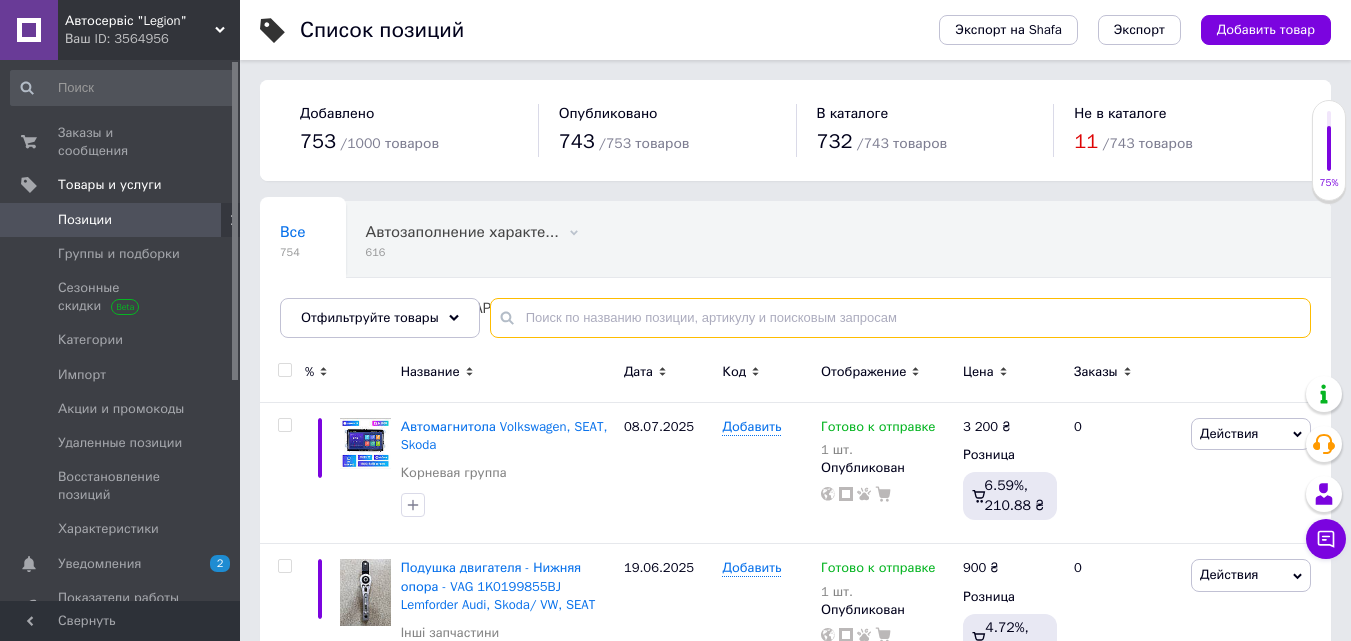 click at bounding box center [900, 318] 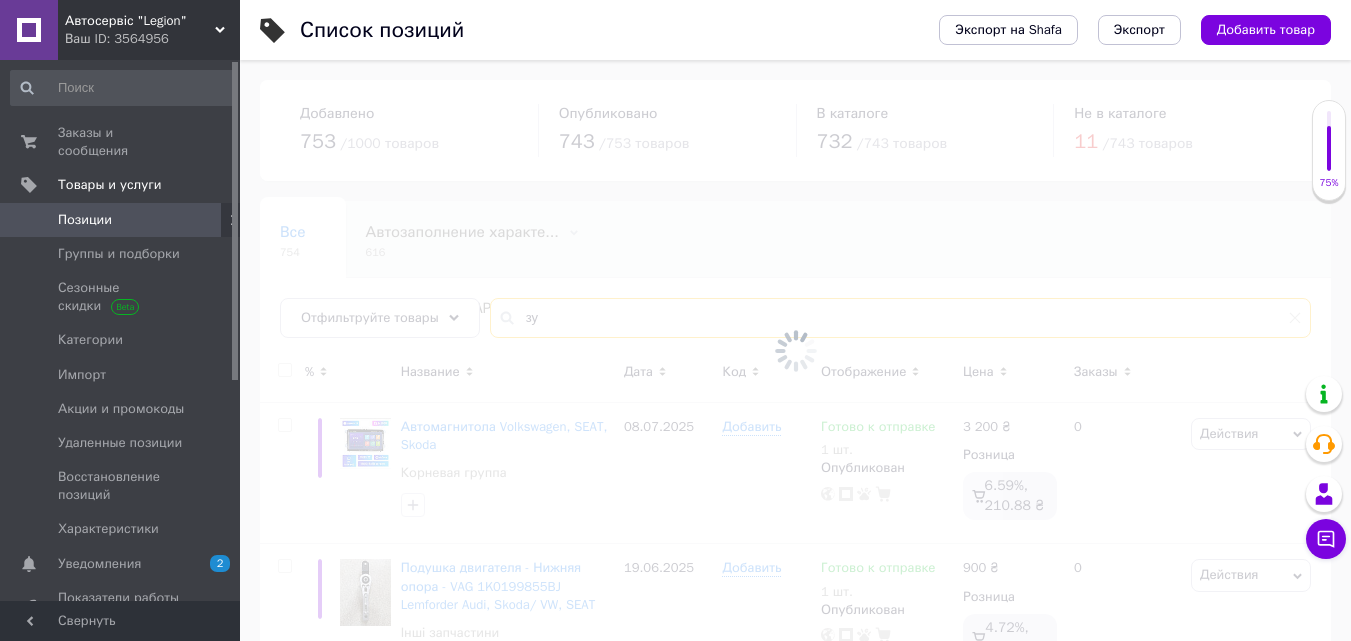 type on "з" 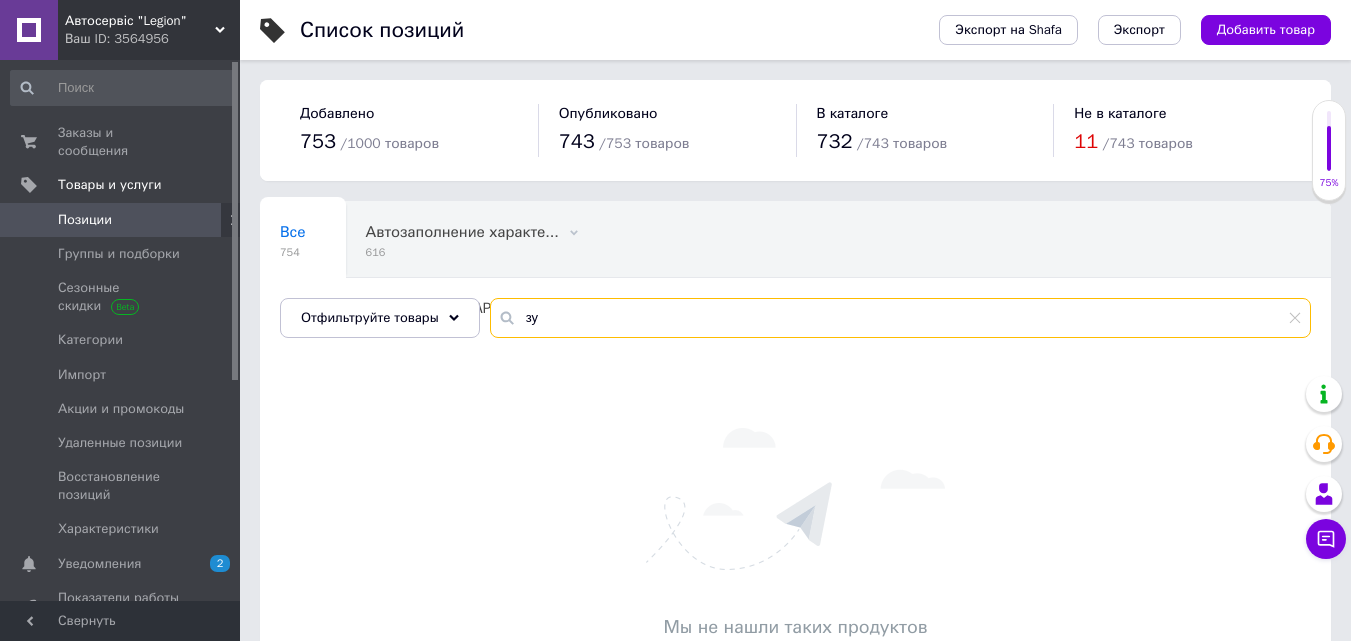 type on "з" 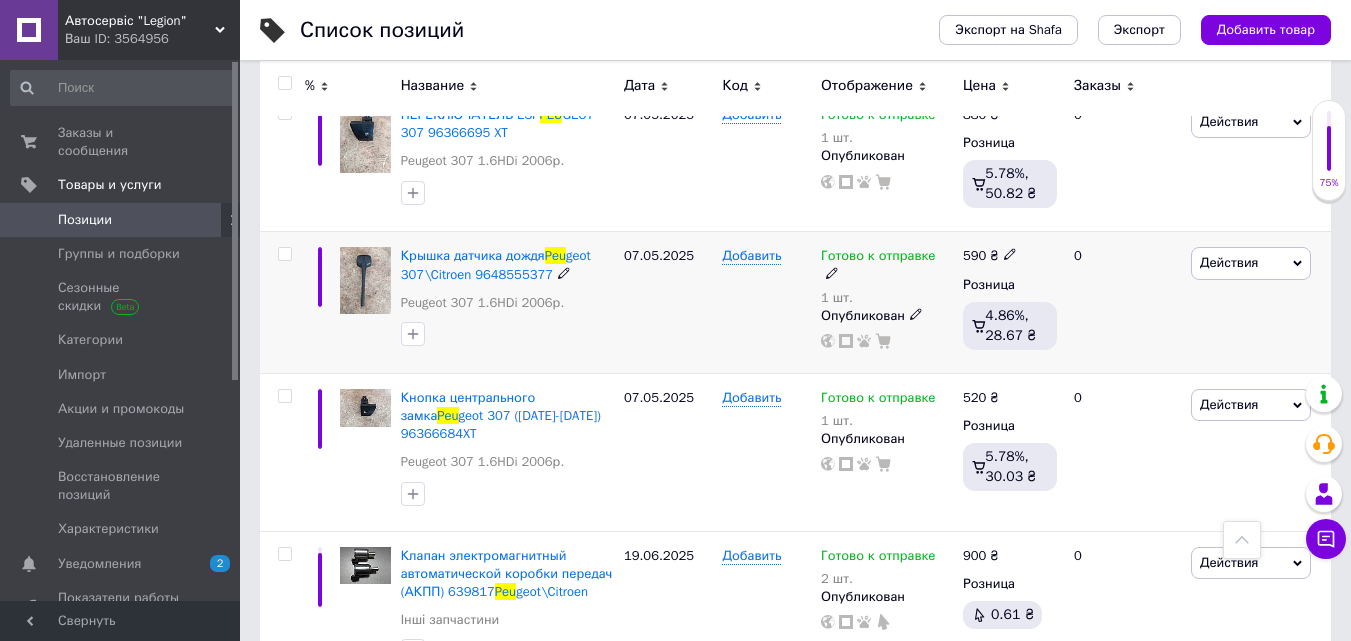 scroll, scrollTop: 1300, scrollLeft: 0, axis: vertical 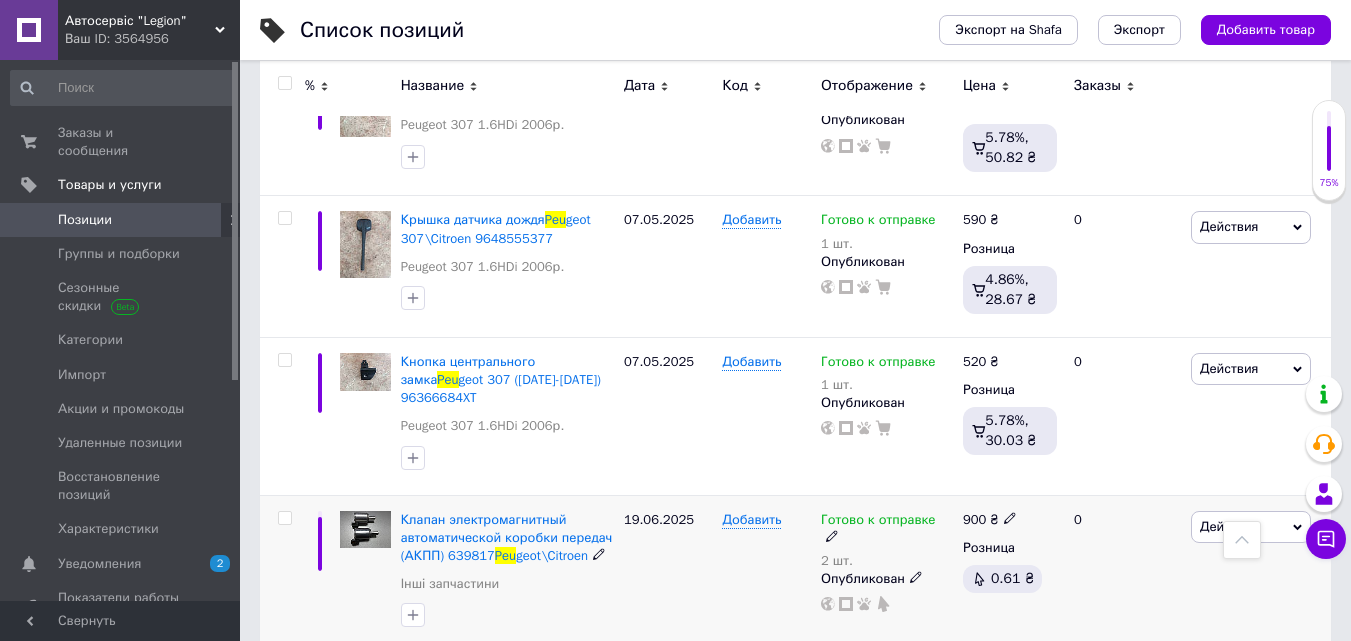 type on "peu" 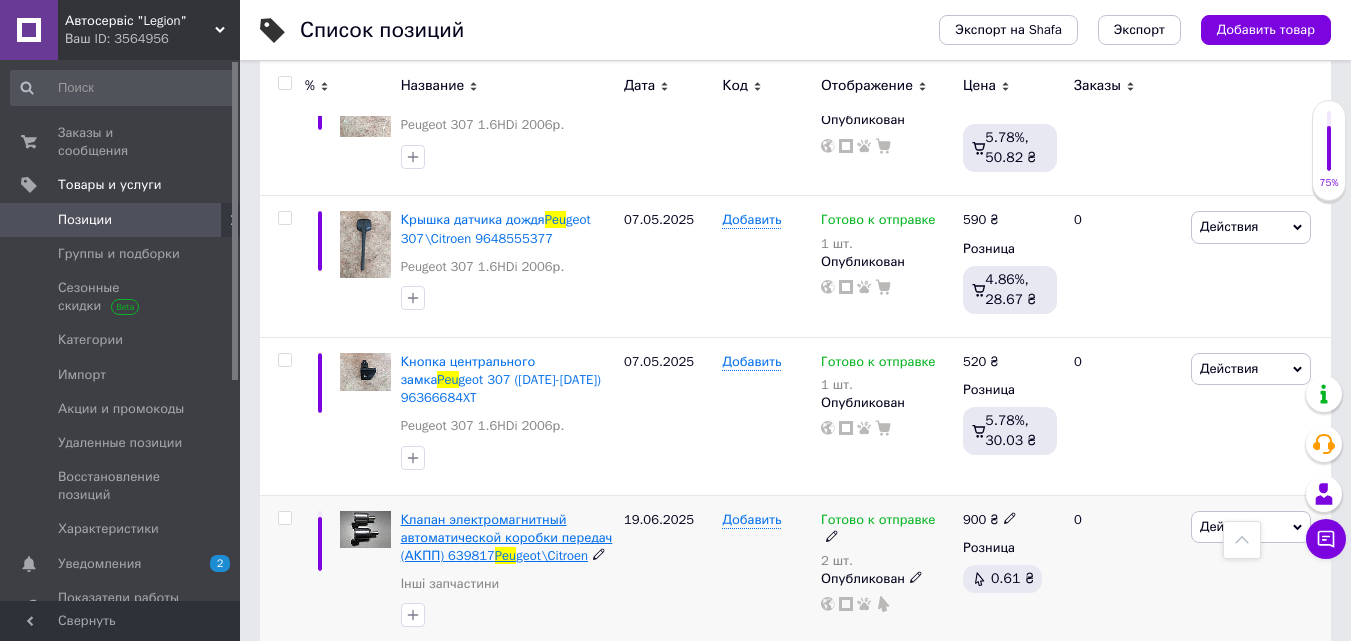 click on "Клапан электромагнитный автоматической коробки передач (АКПП) 639817" at bounding box center (507, 537) 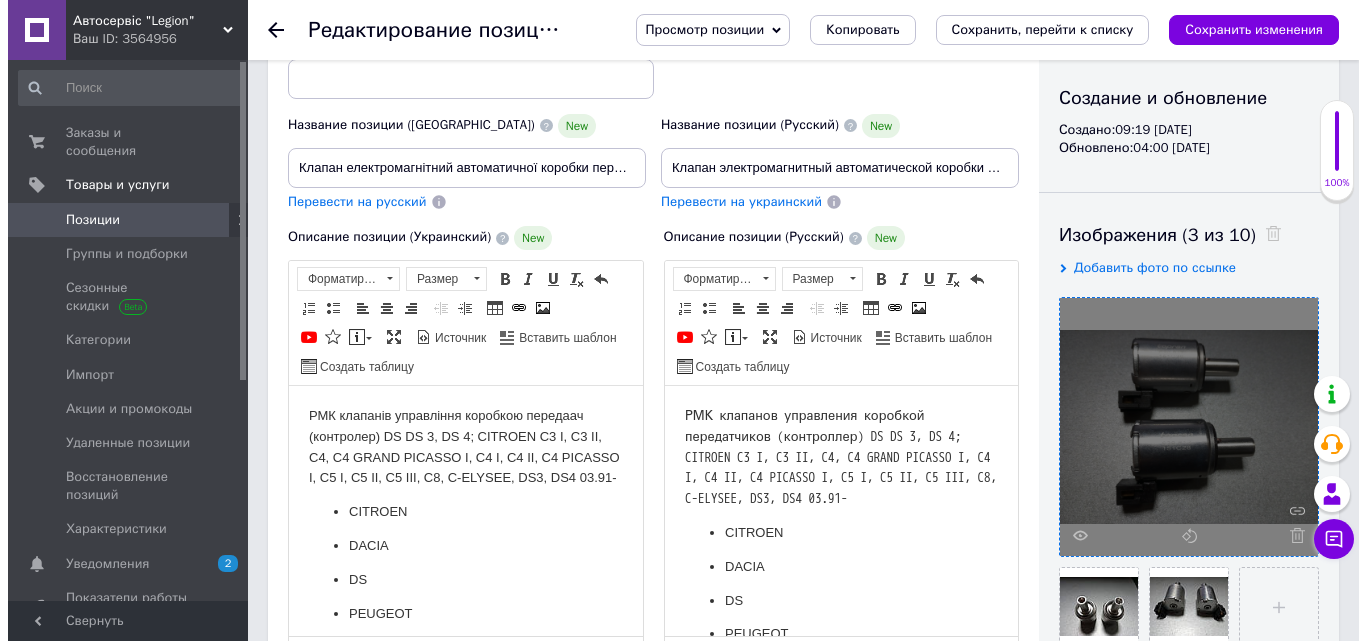 scroll, scrollTop: 300, scrollLeft: 0, axis: vertical 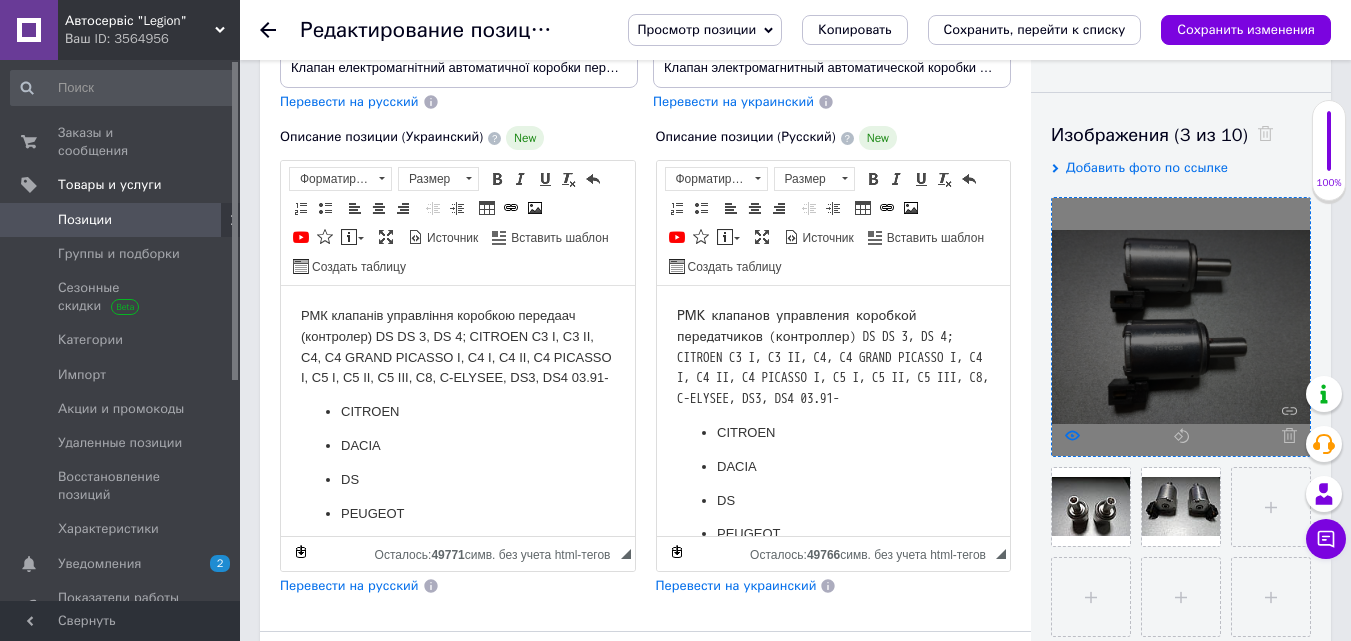 click 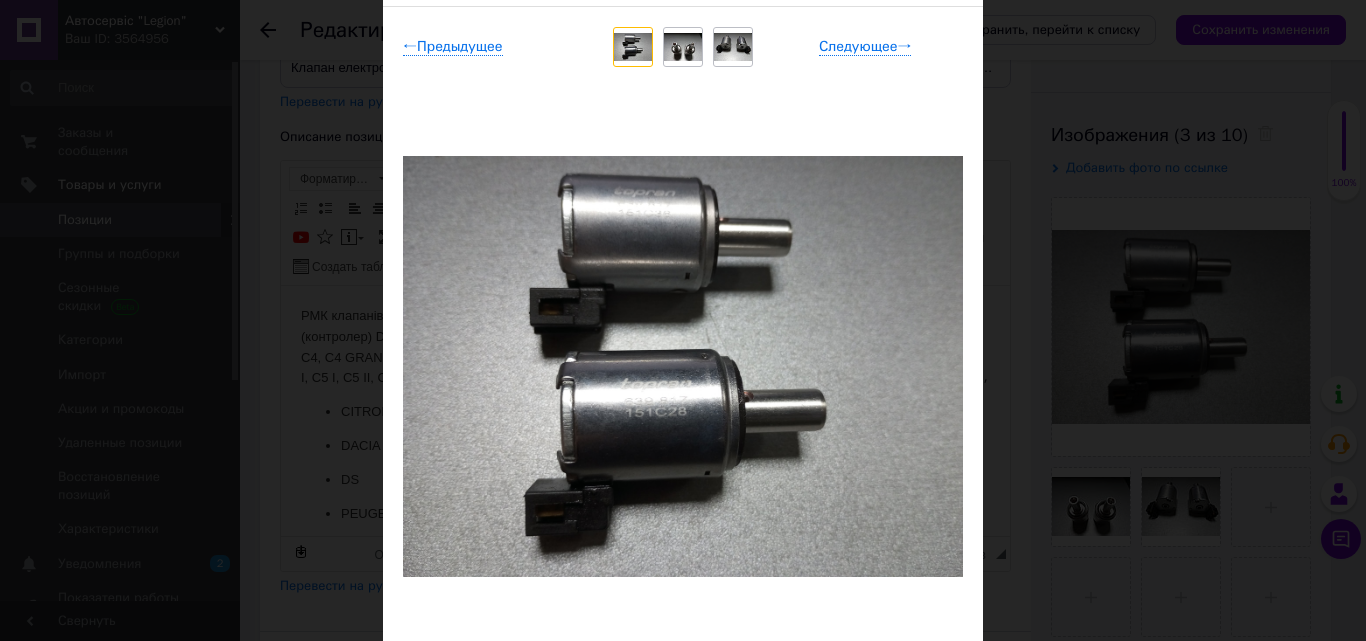 scroll, scrollTop: 100, scrollLeft: 0, axis: vertical 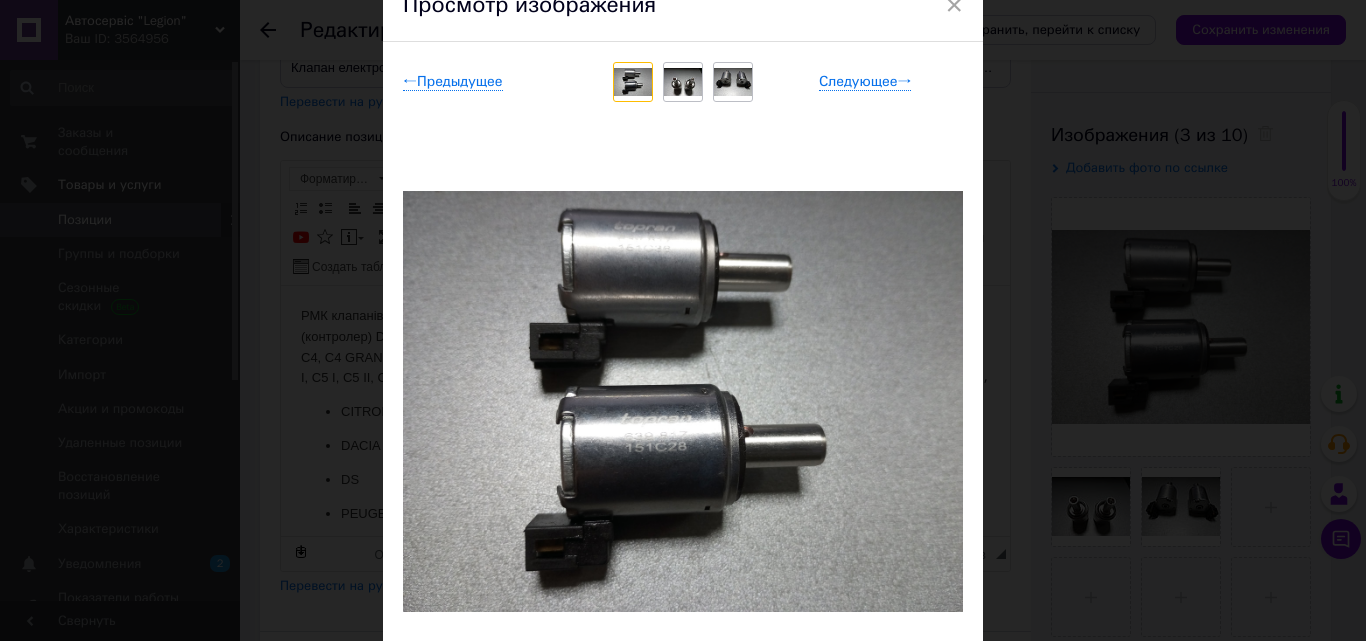 click at bounding box center [683, 82] 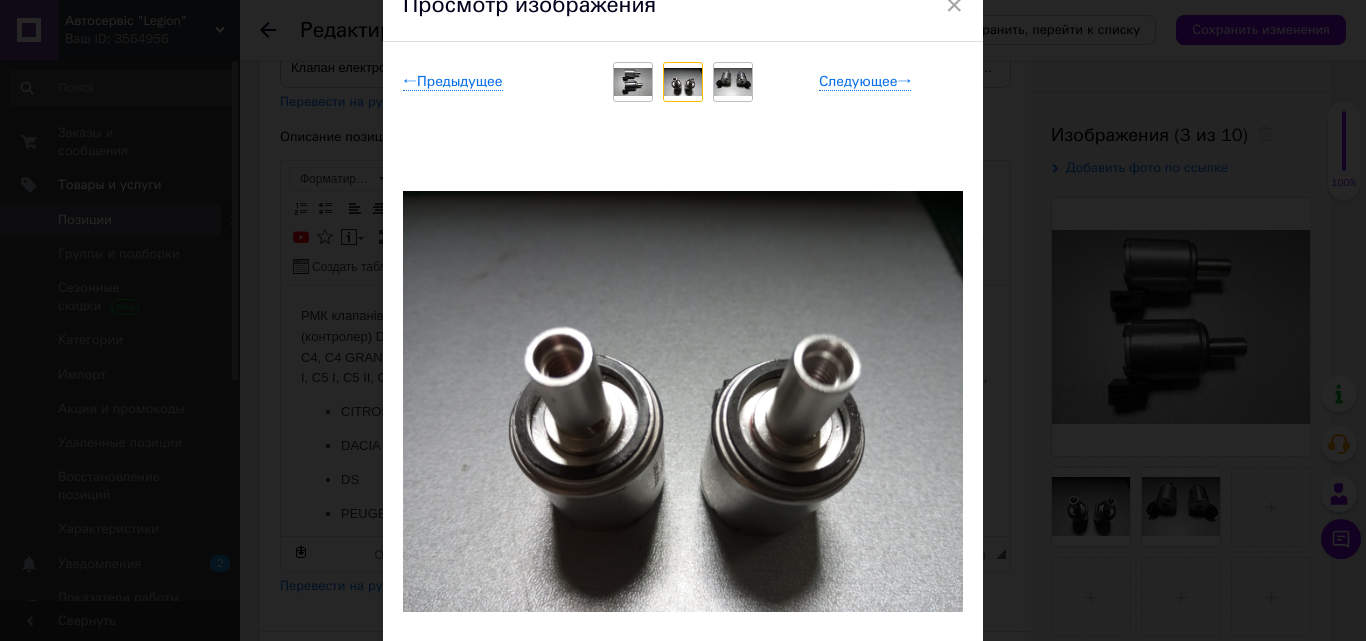 click at bounding box center (733, 82) 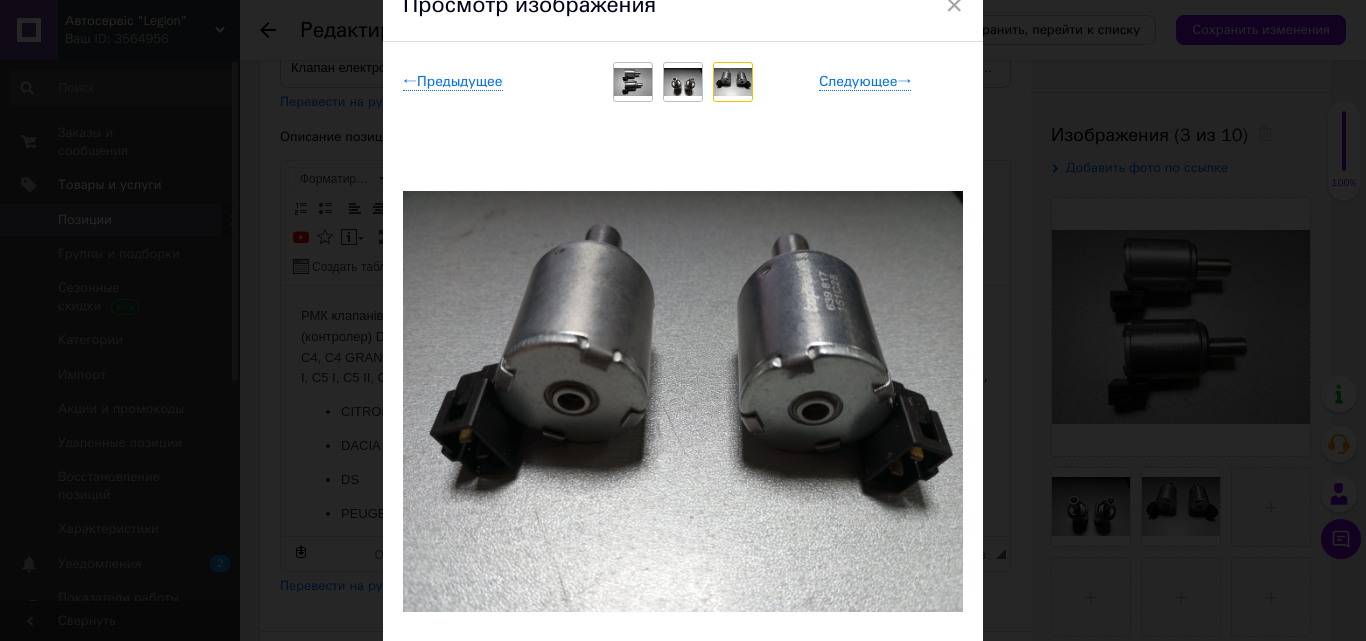 click at bounding box center (633, 82) 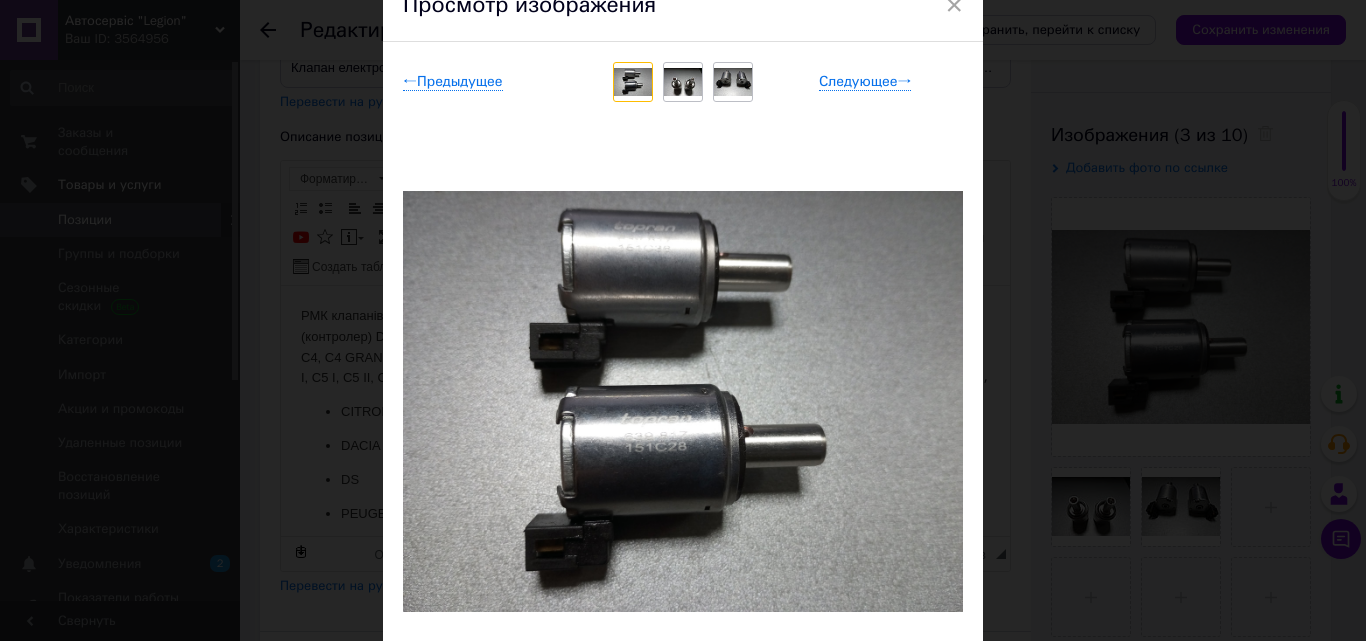 click at bounding box center [683, 82] 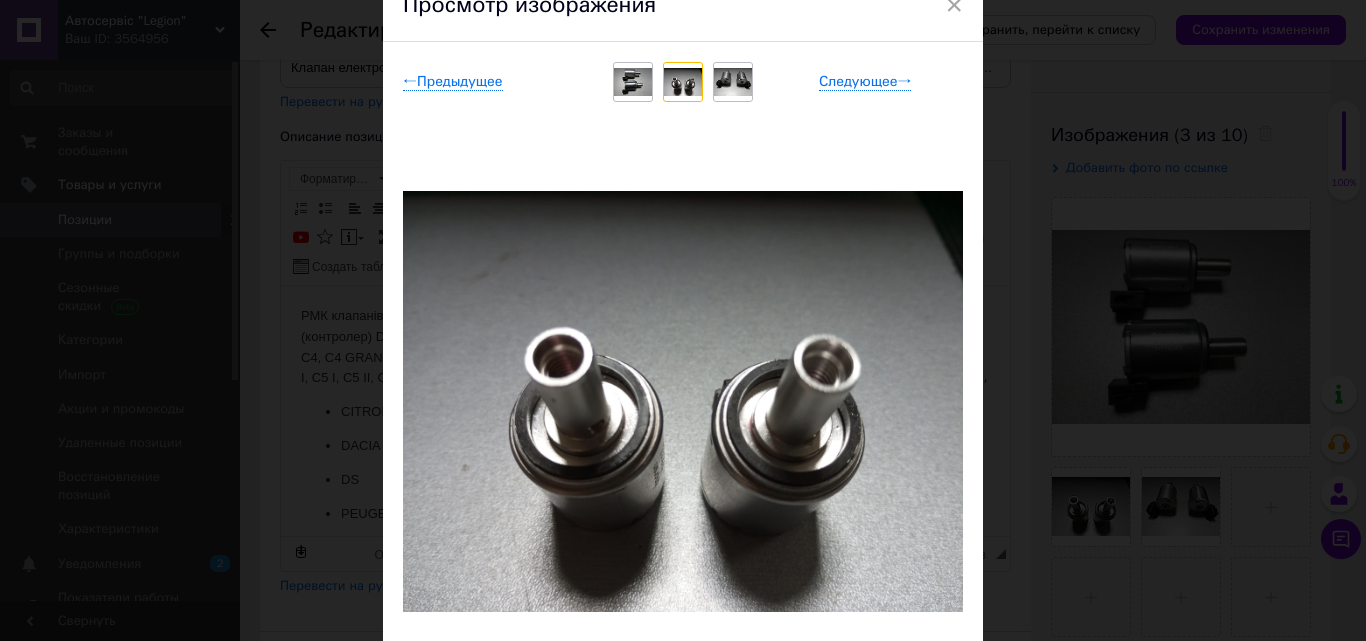 click at bounding box center [733, 82] 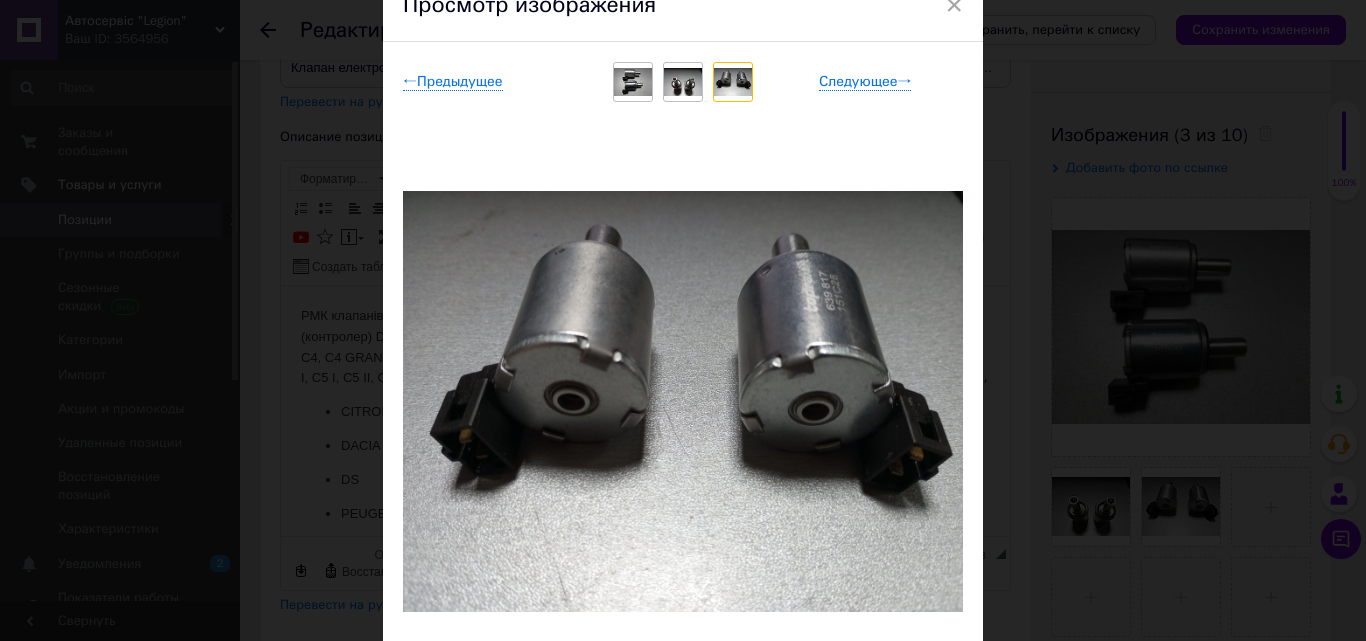 click on "Просмотр изображения" at bounding box center [683, 6] 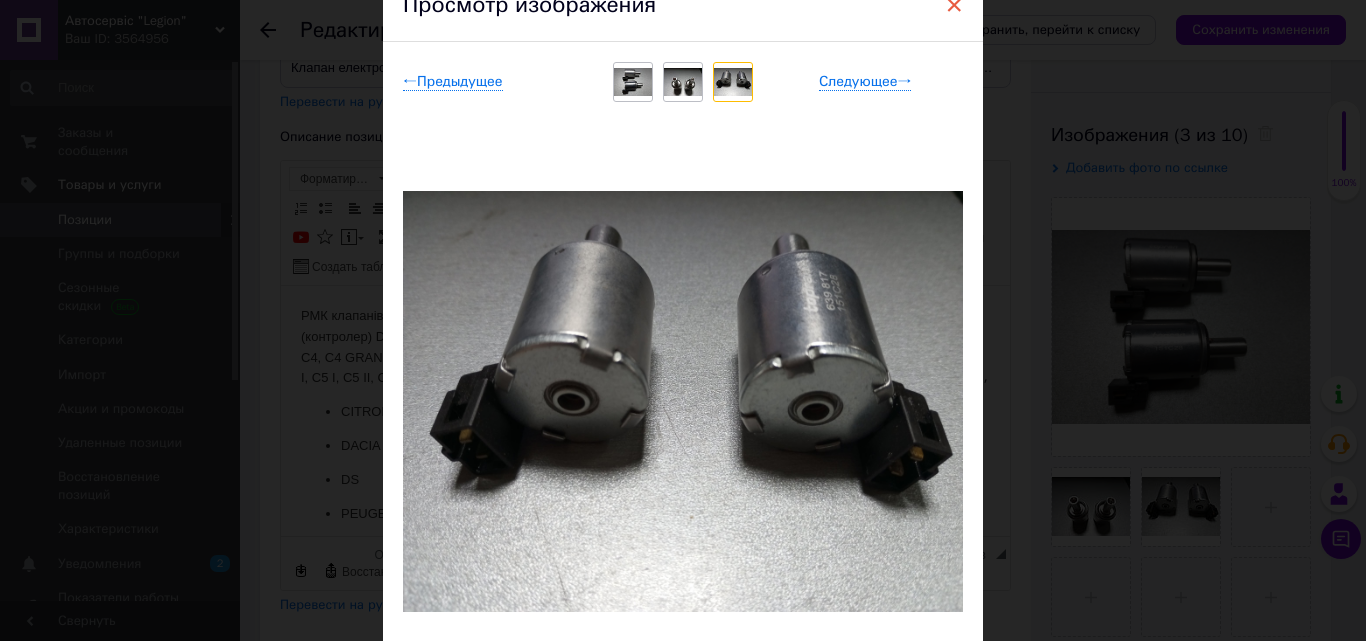 click on "×" at bounding box center (954, 5) 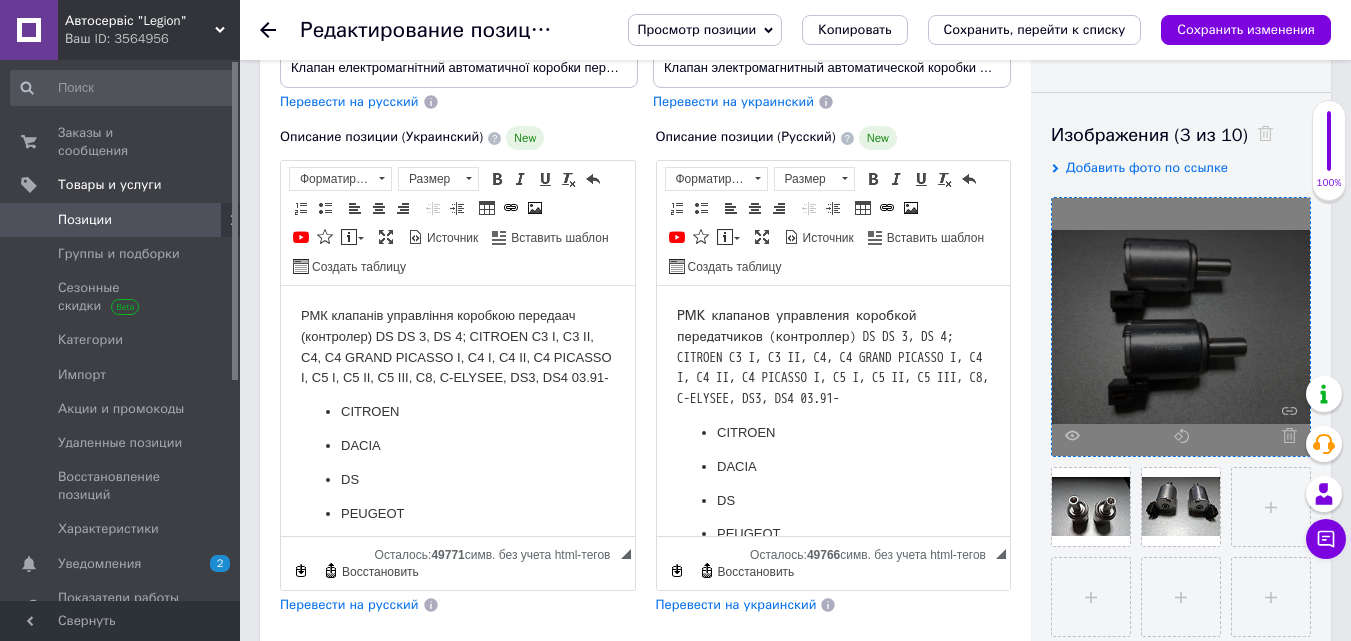 click at bounding box center [1181, 327] 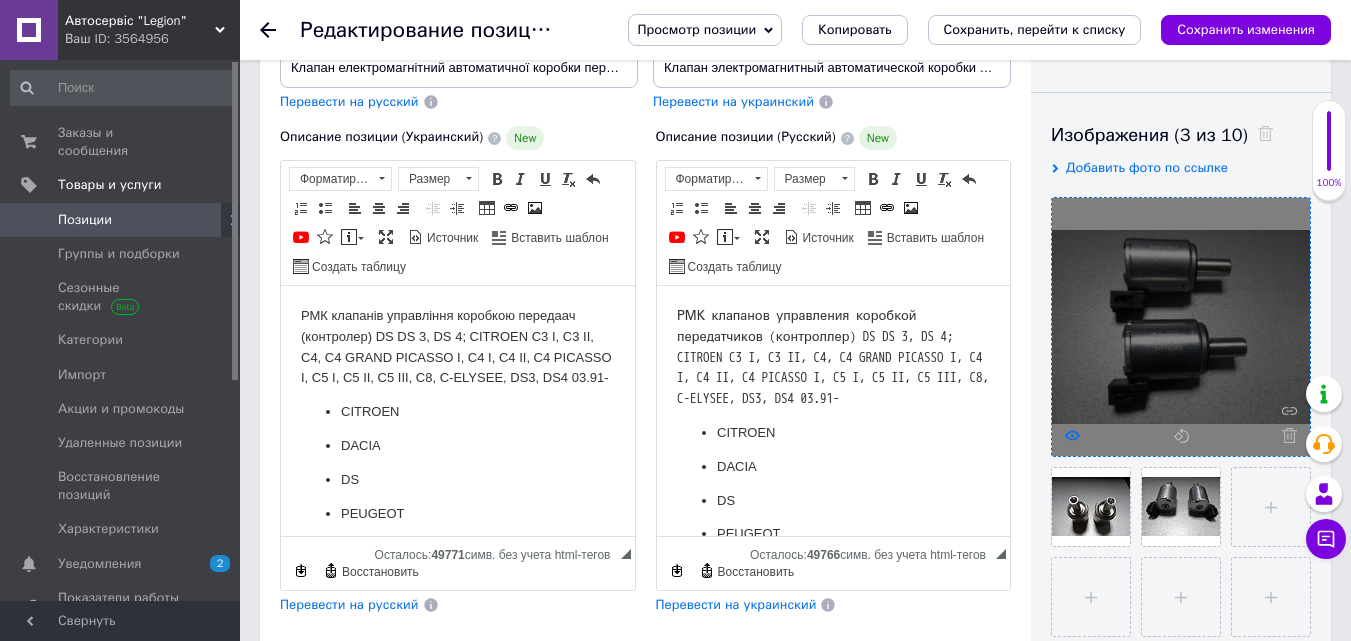click 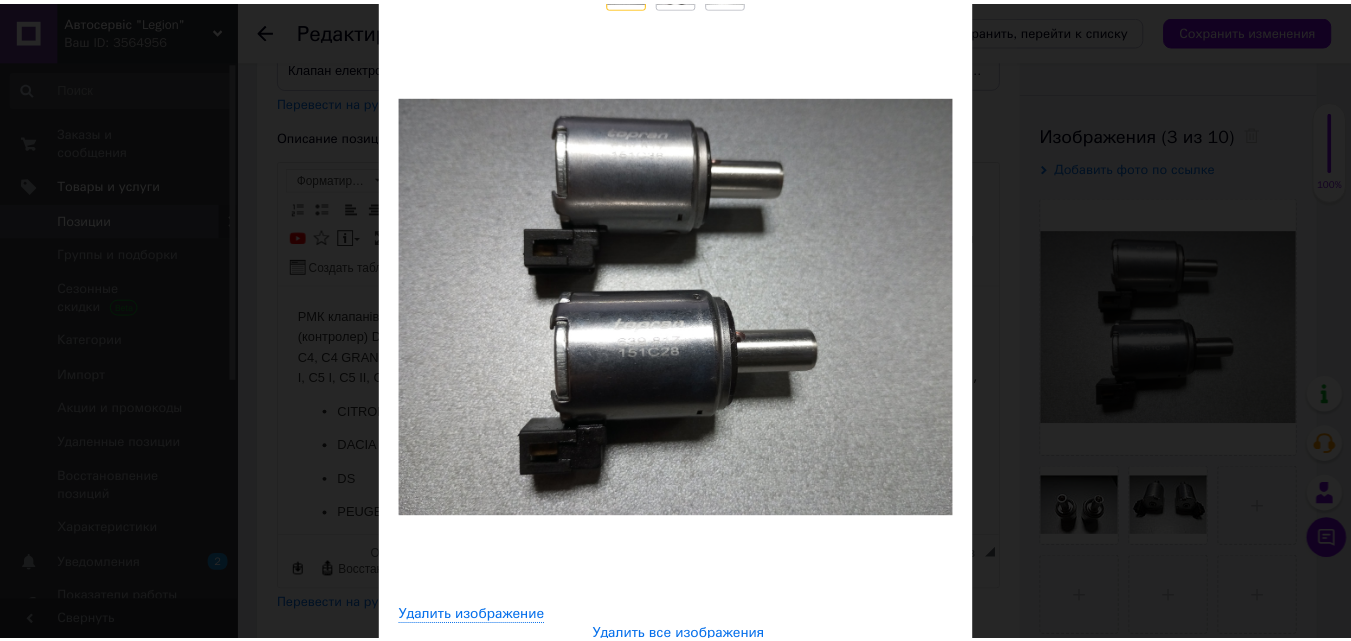 scroll, scrollTop: 200, scrollLeft: 0, axis: vertical 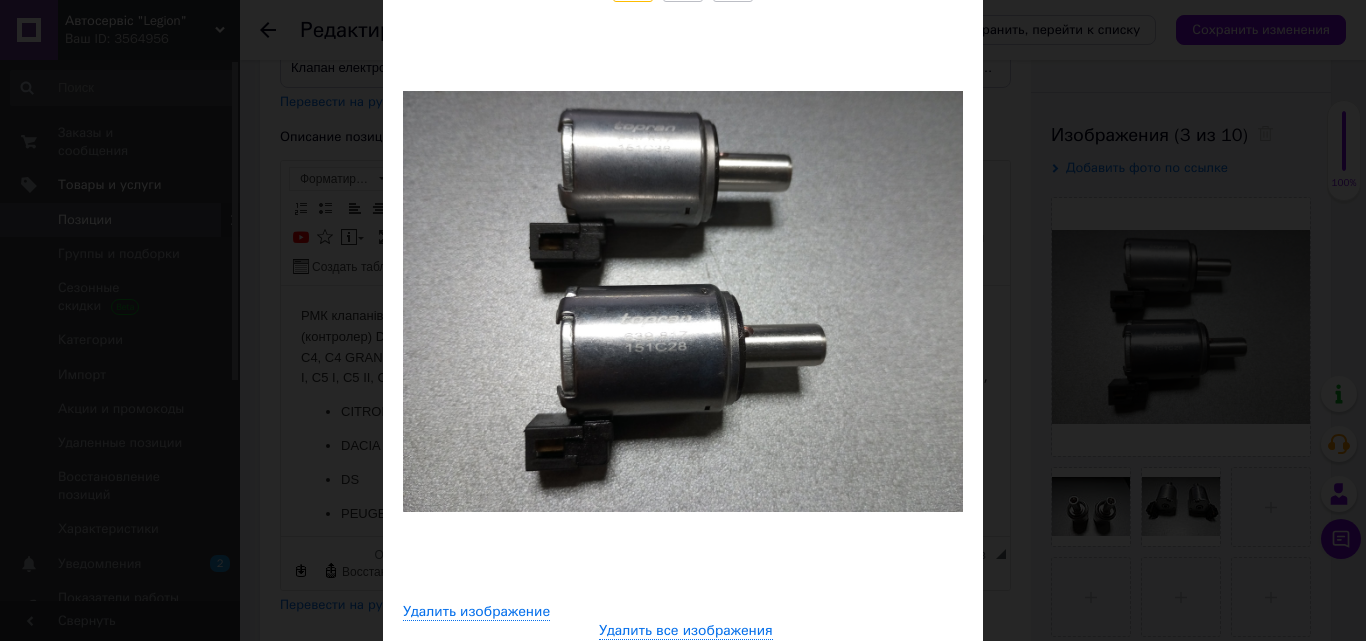 click on "× Просмотр изображения ← Предыдущее Следующее → Удалить изображение Удалить все изображения" at bounding box center (683, 320) 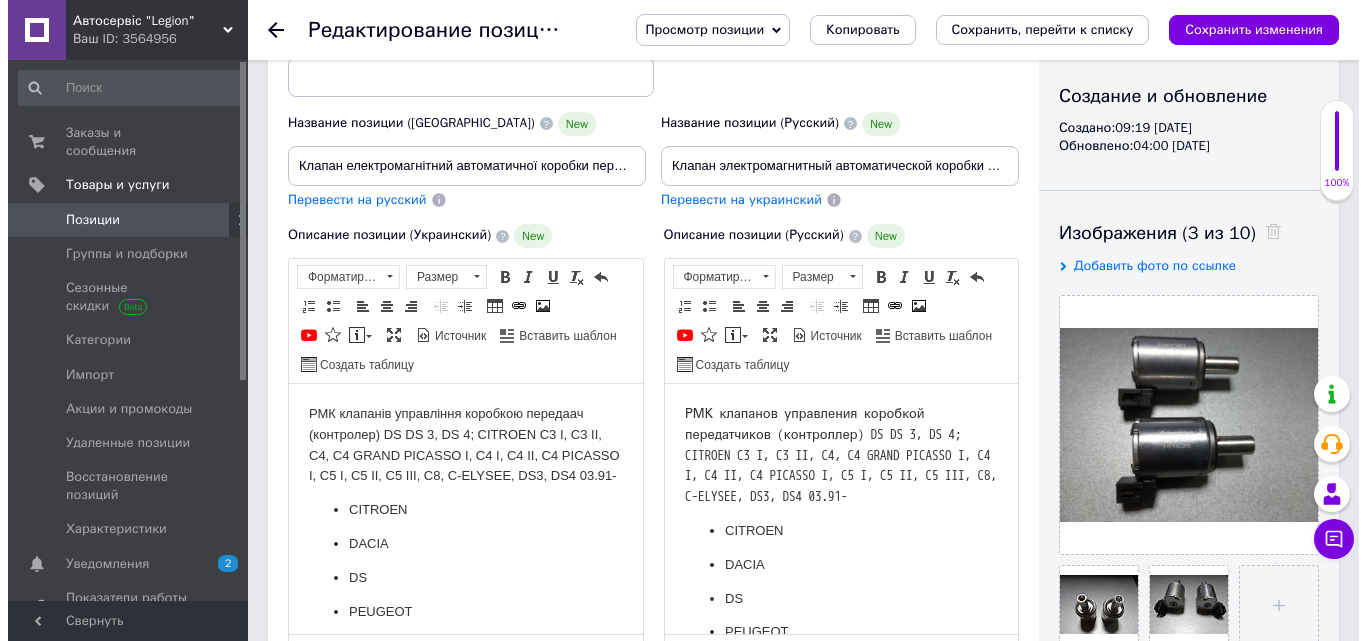 scroll, scrollTop: 200, scrollLeft: 0, axis: vertical 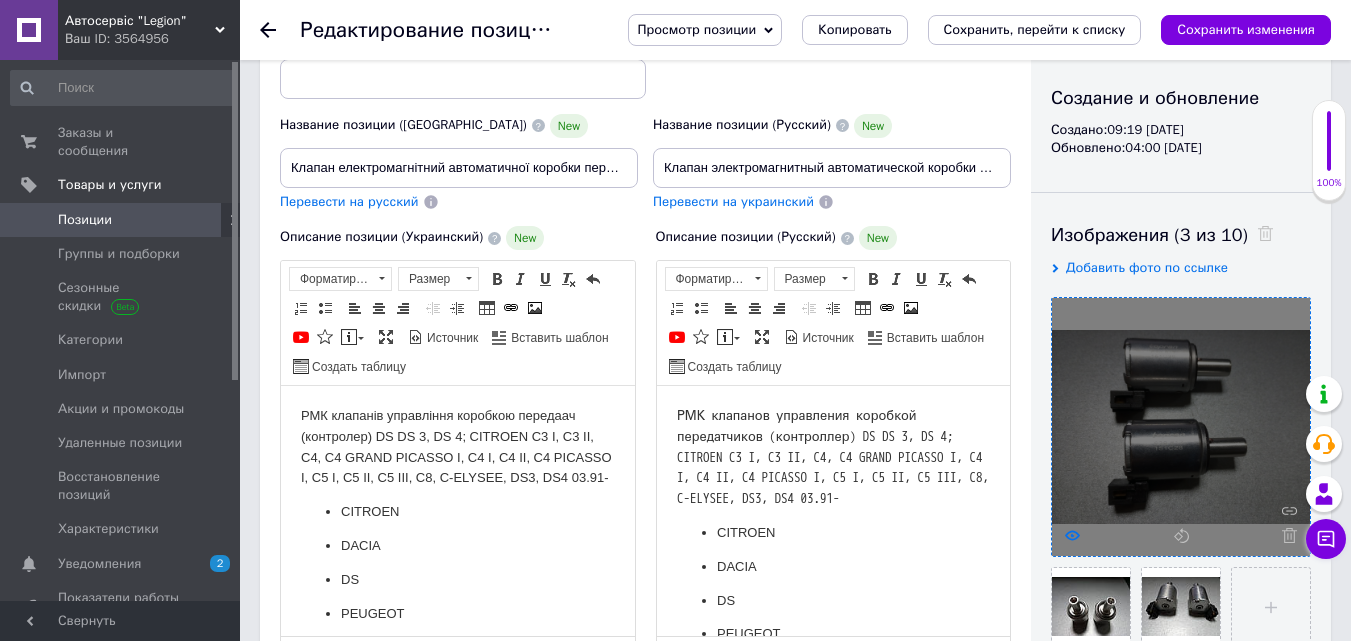 click 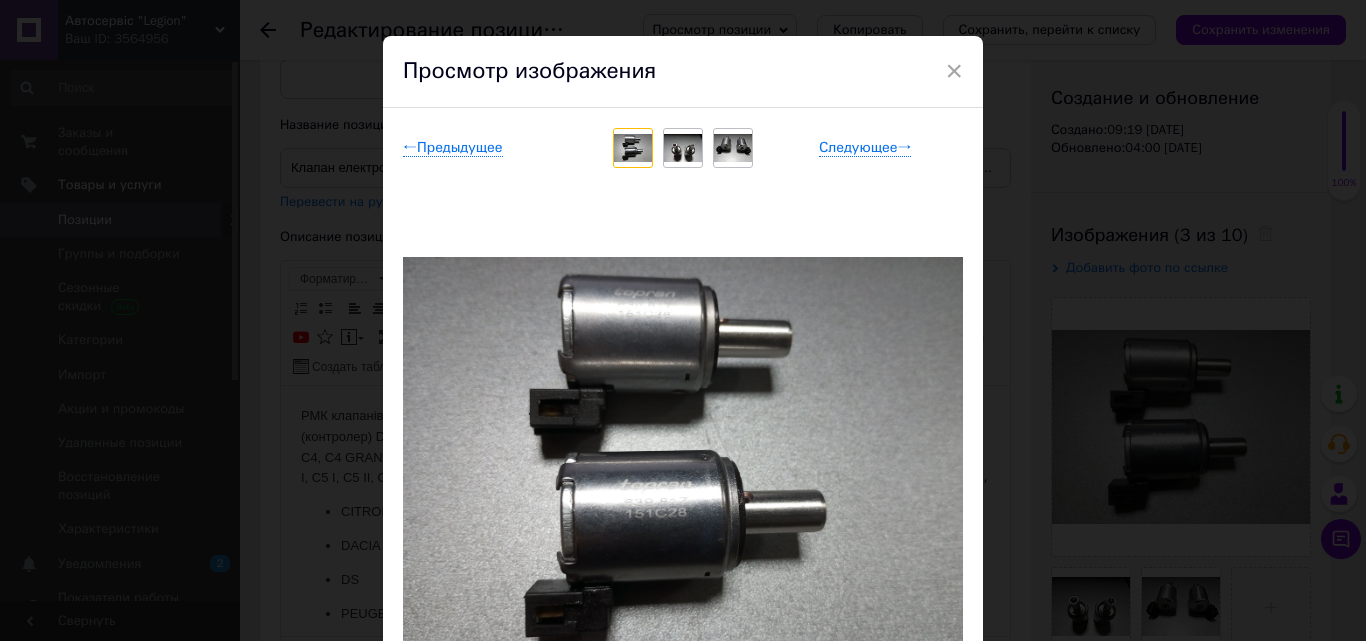 scroll, scrollTop: 0, scrollLeft: 0, axis: both 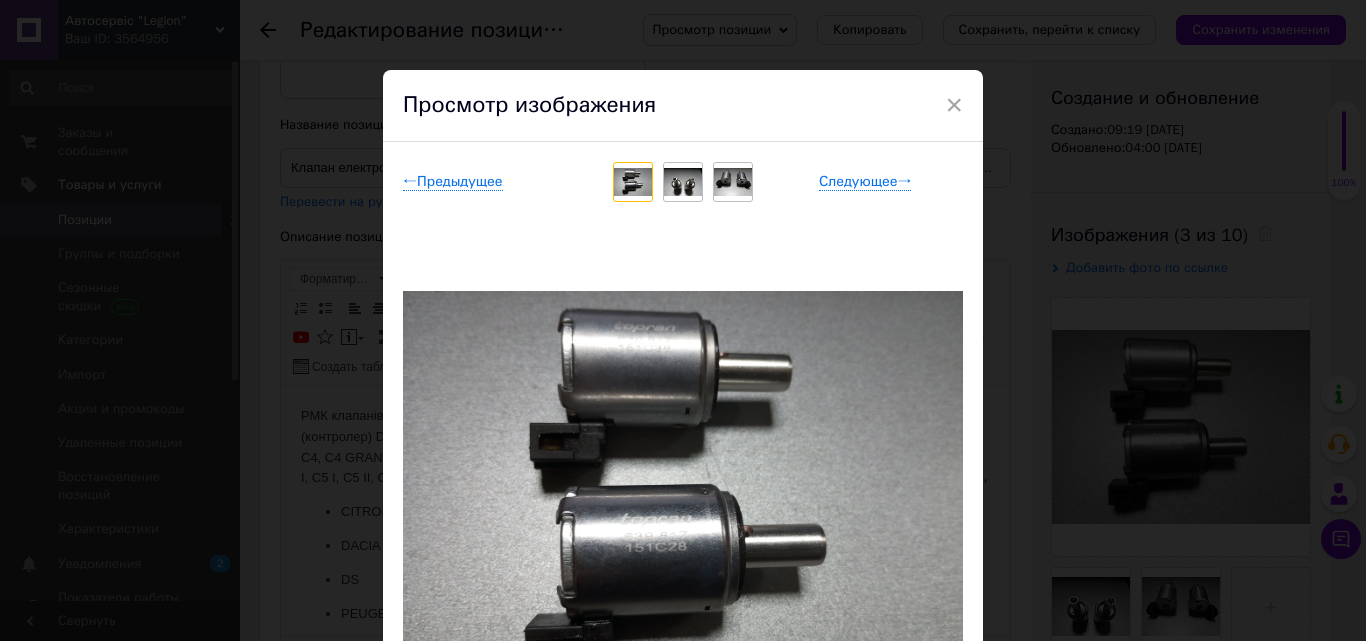 click at bounding box center (683, 182) 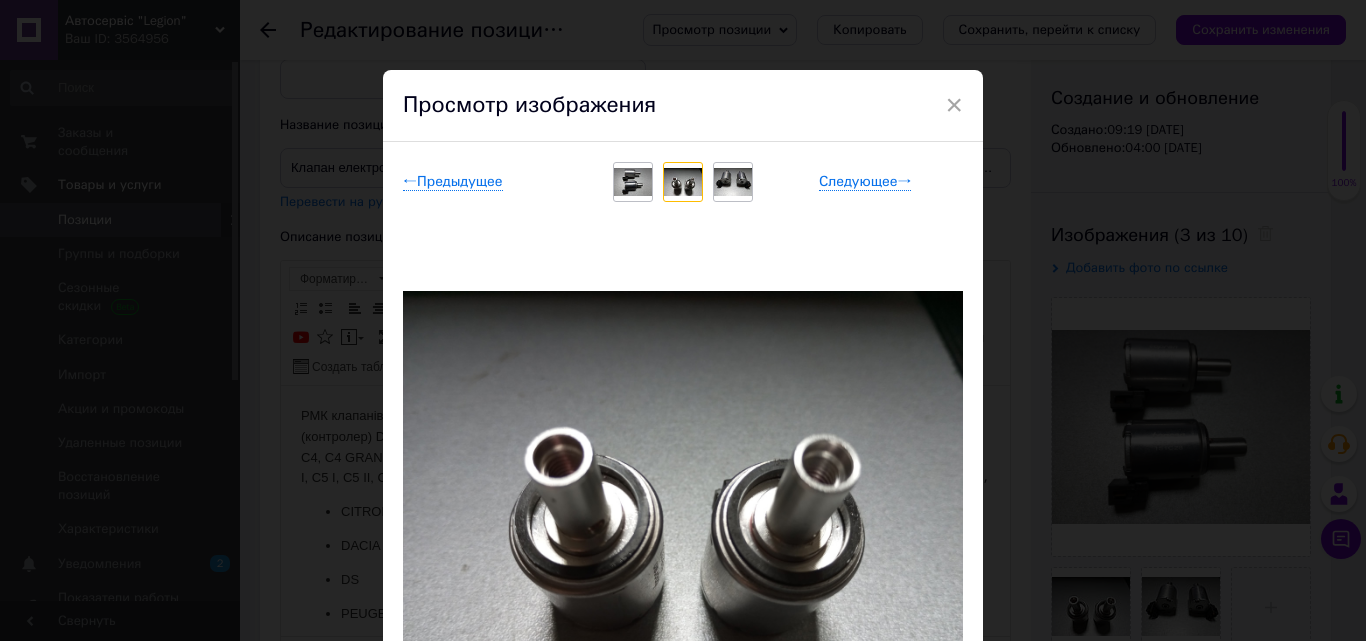 click at bounding box center [733, 182] 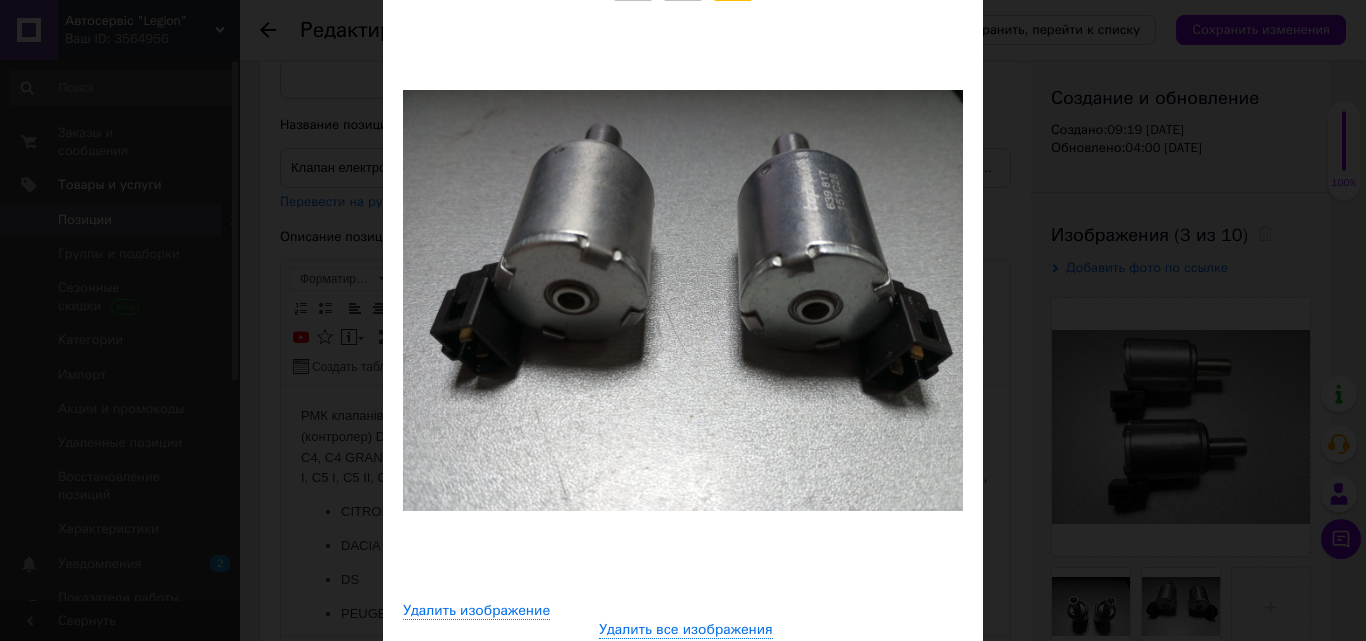 scroll, scrollTop: 90, scrollLeft: 0, axis: vertical 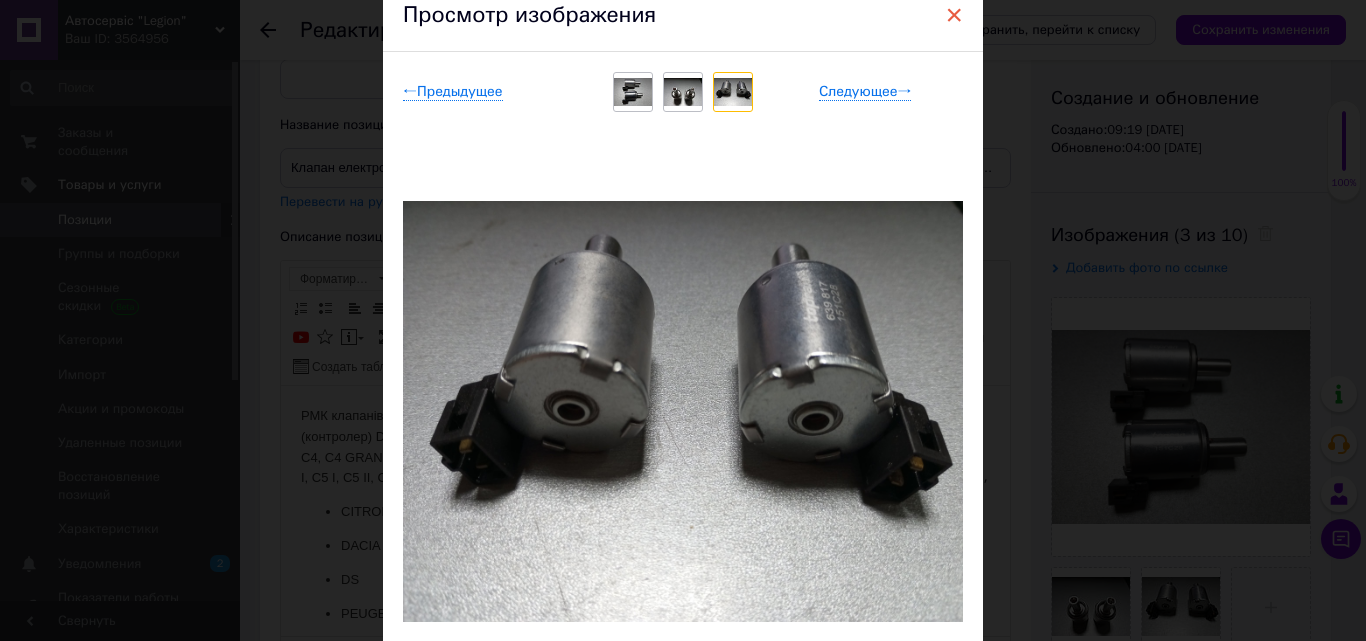 click on "×" at bounding box center (954, 15) 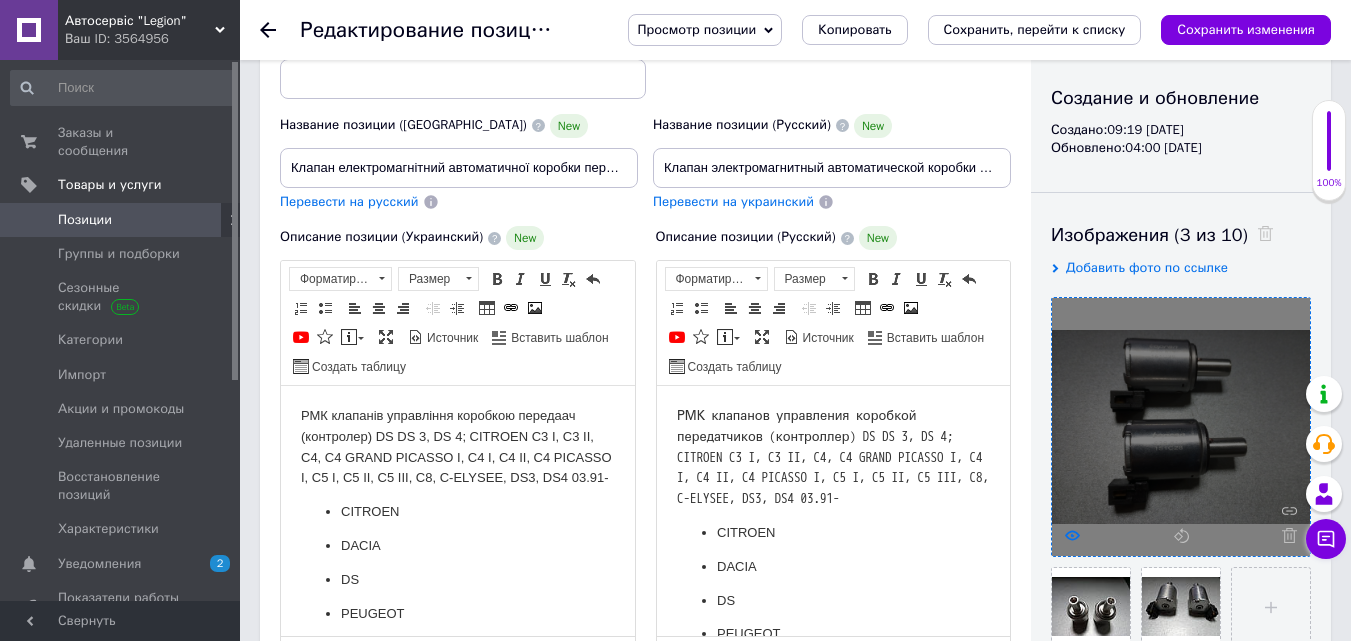 click 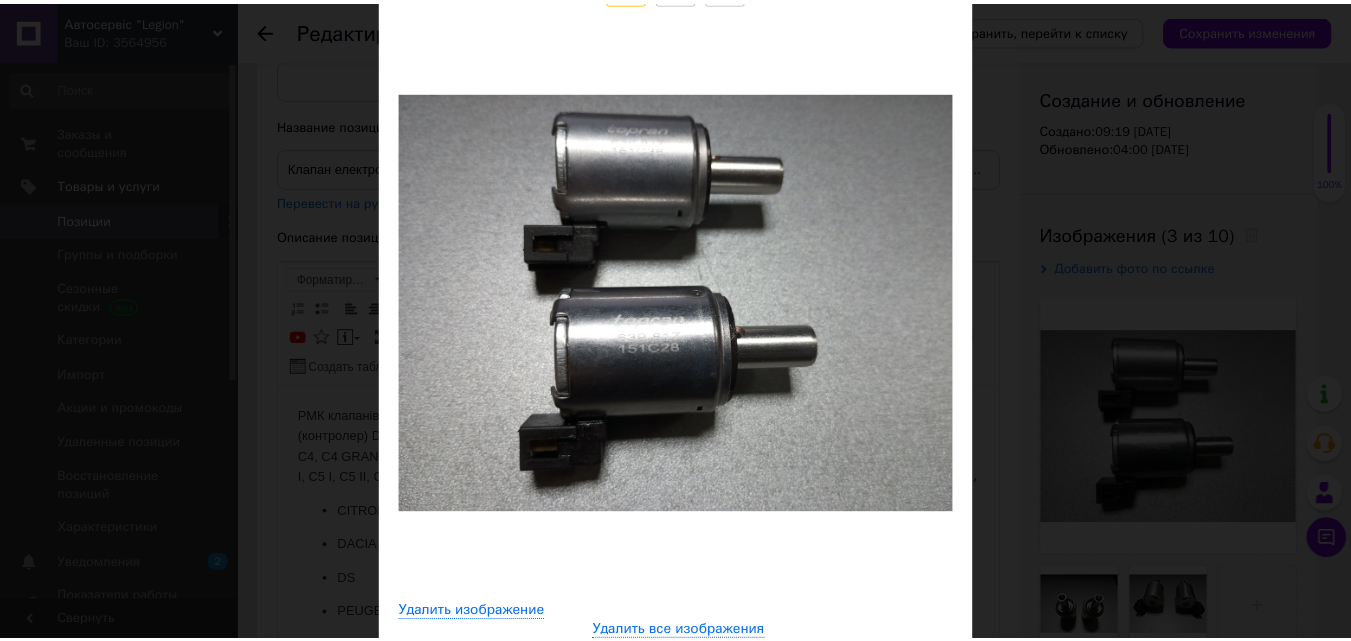 scroll, scrollTop: 200, scrollLeft: 0, axis: vertical 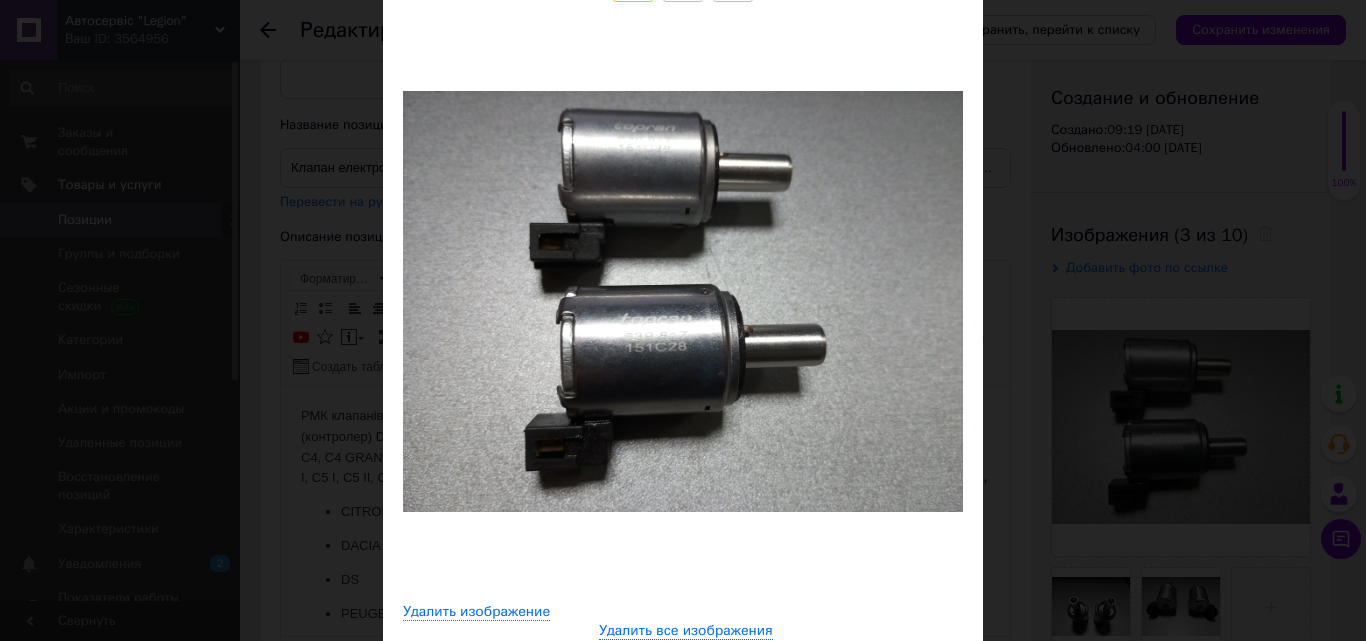 click on "× Просмотр изображения ← Предыдущее Следующее → Удалить изображение Удалить все изображения" at bounding box center (683, 320) 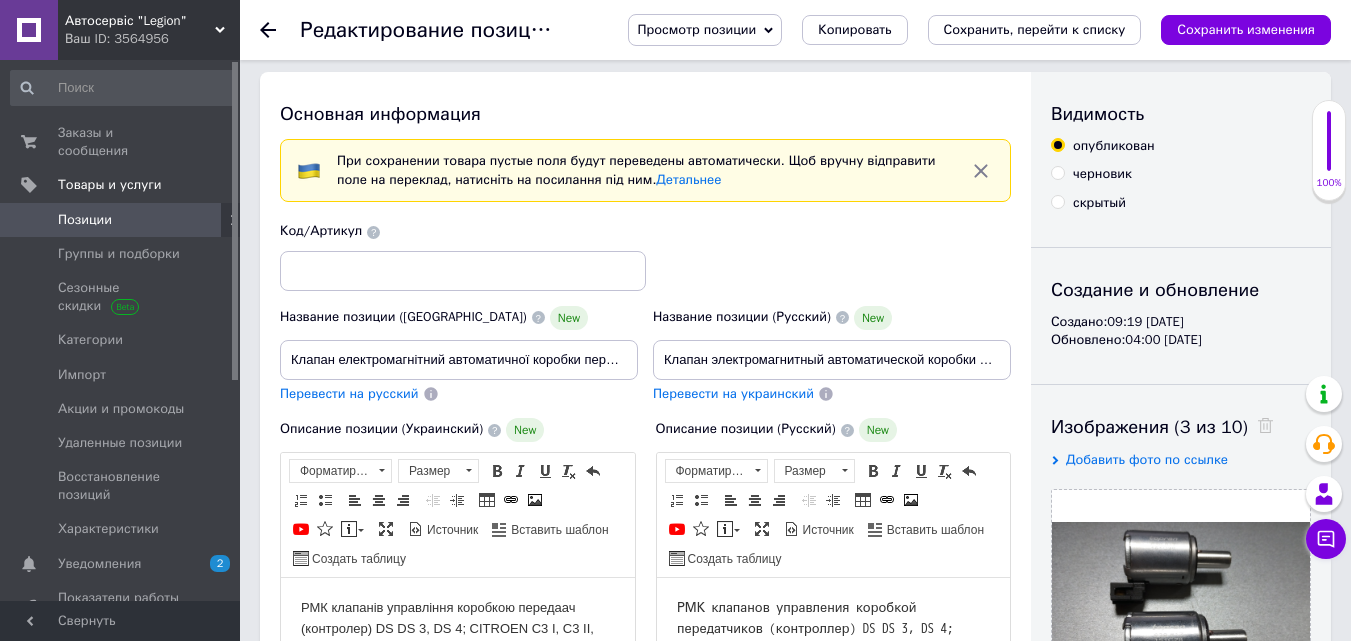 scroll, scrollTop: 0, scrollLeft: 0, axis: both 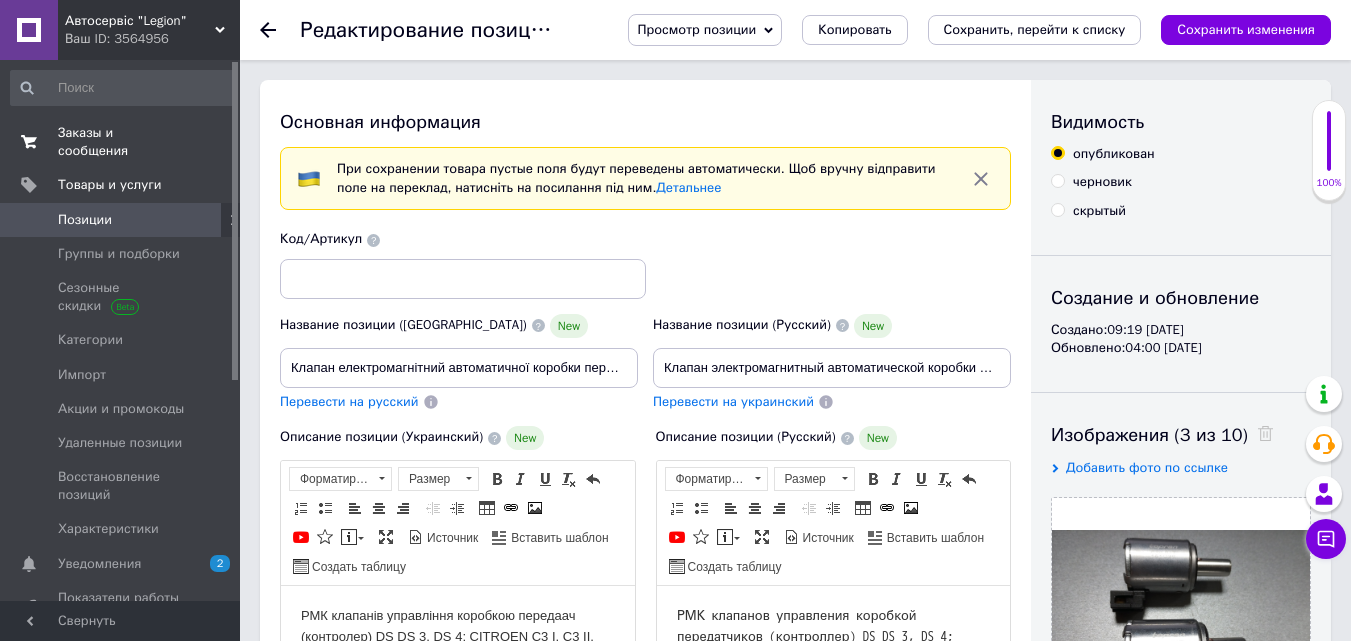 click on "Заказы и сообщения" at bounding box center [121, 142] 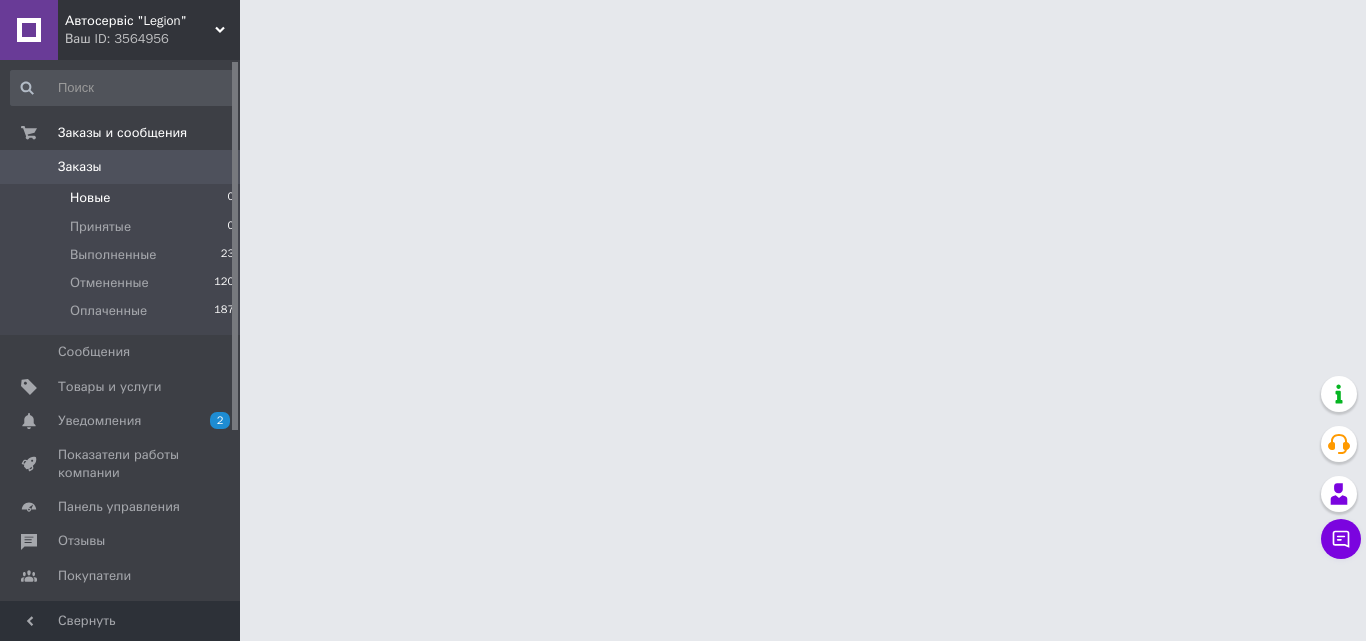 click on "Новые 0" at bounding box center (123, 198) 